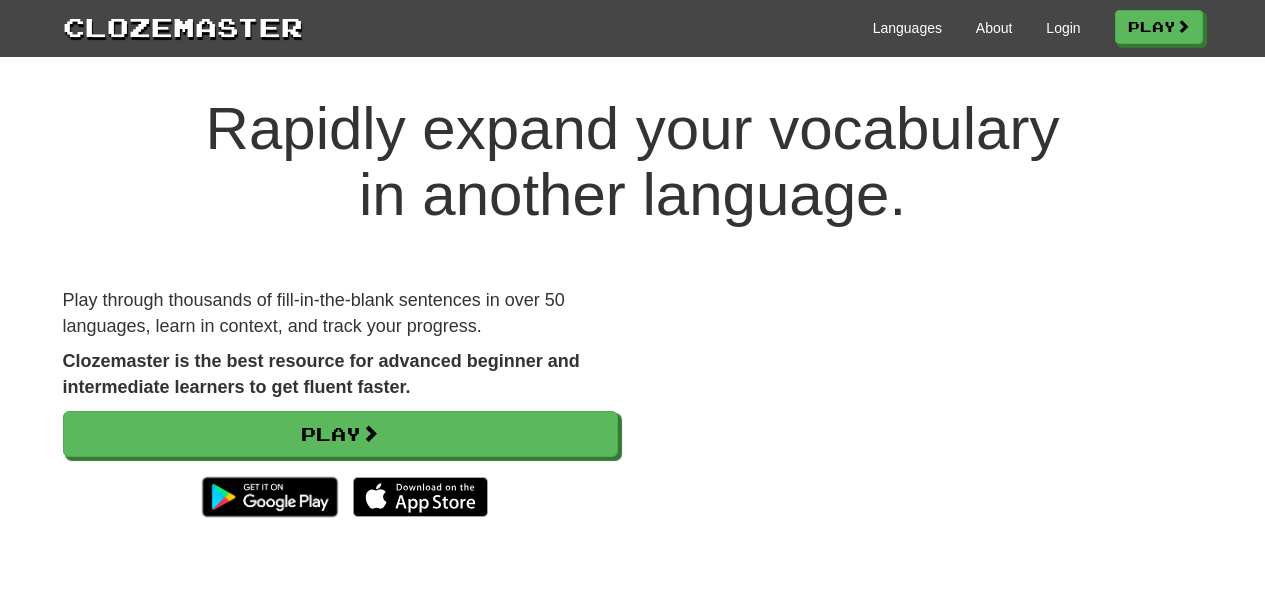 scroll, scrollTop: 26, scrollLeft: 0, axis: vertical 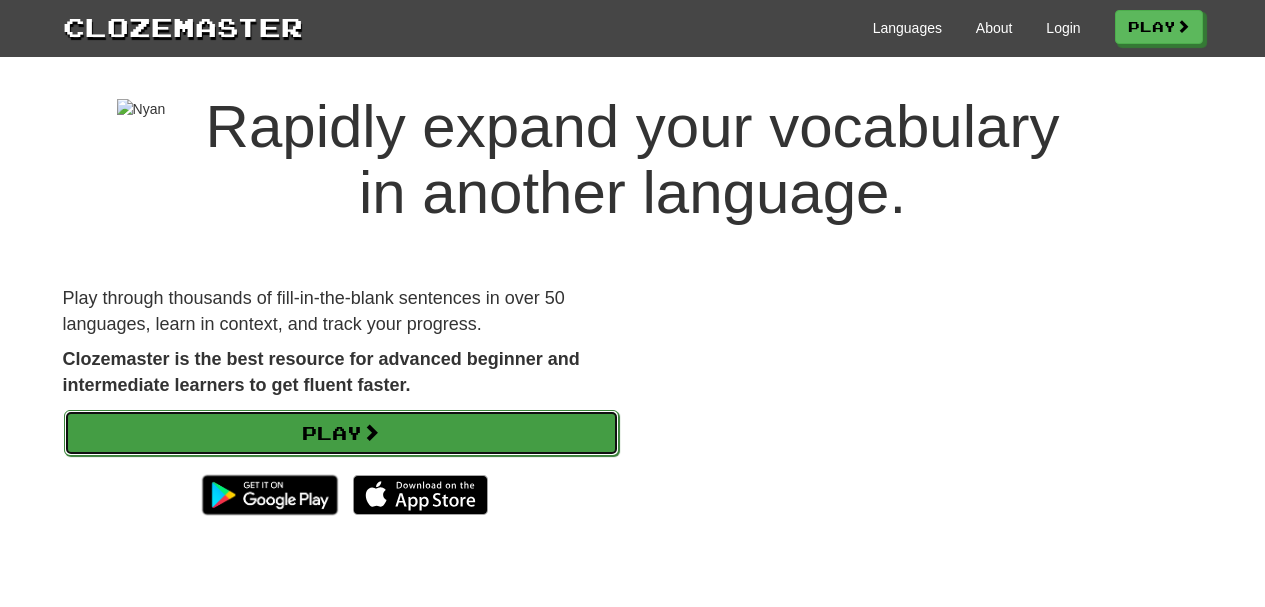 click on "Play" at bounding box center (341, 433) 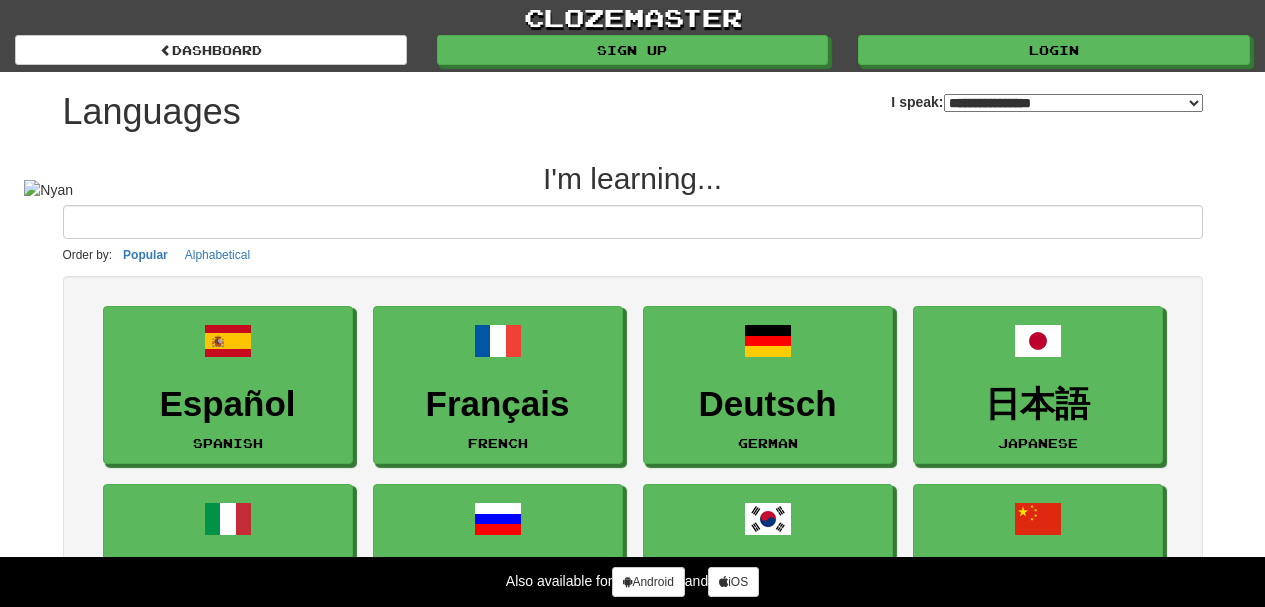 select on "*******" 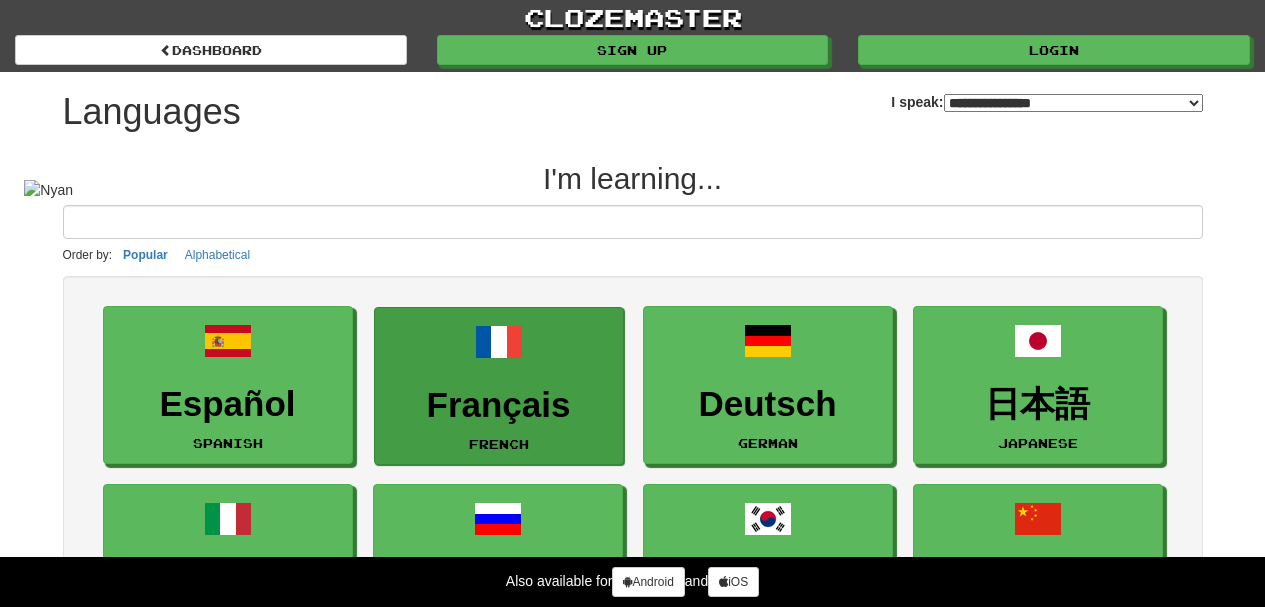 scroll, scrollTop: 0, scrollLeft: 0, axis: both 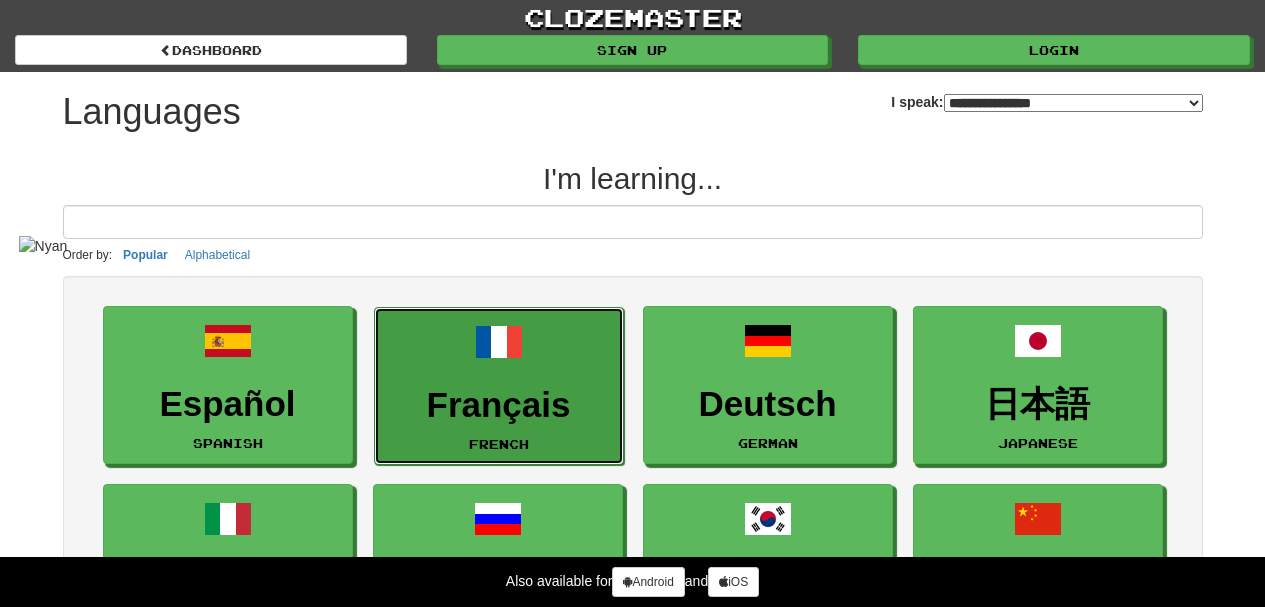 click on "Français French" at bounding box center (499, 386) 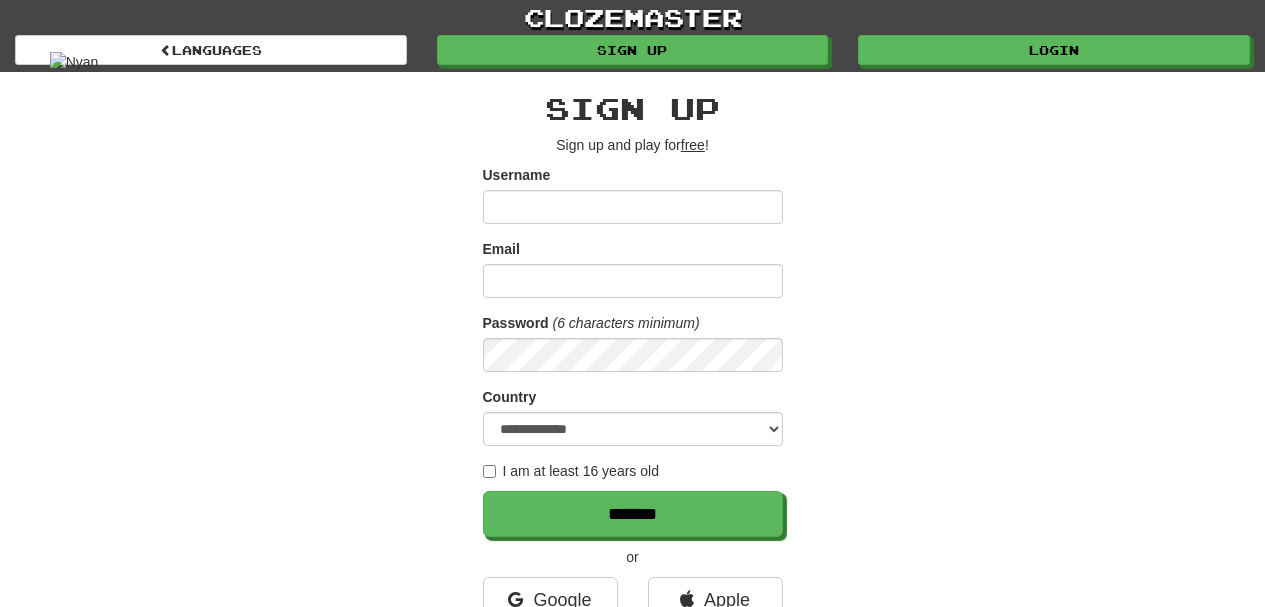 scroll, scrollTop: 0, scrollLeft: 0, axis: both 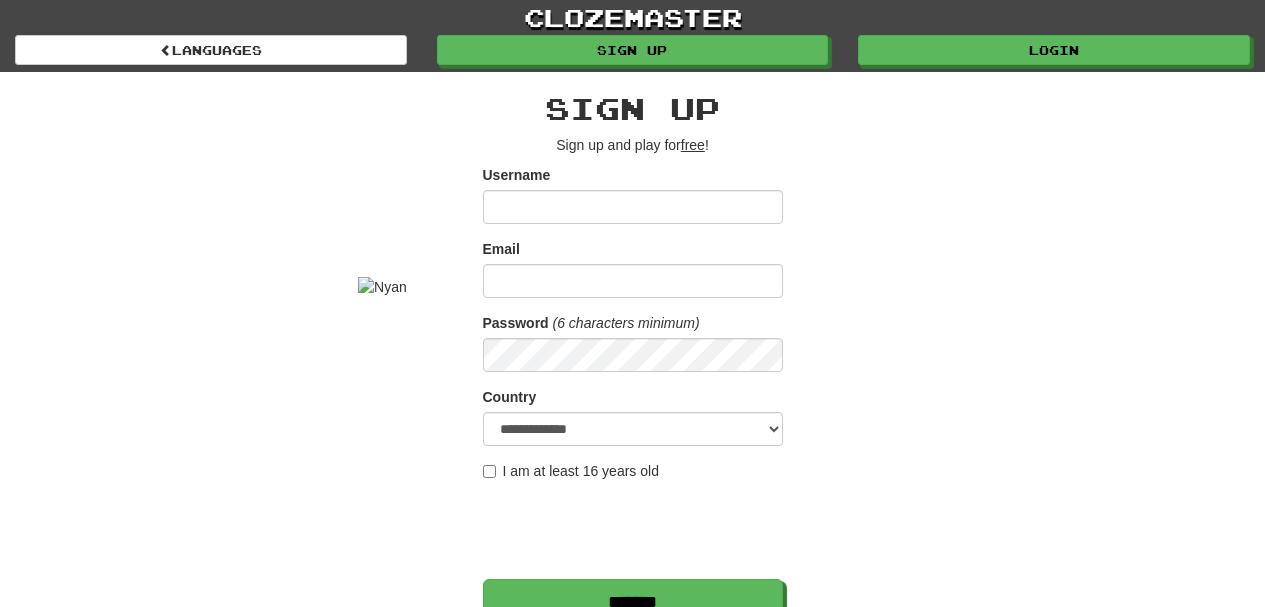 click on "Username" at bounding box center [633, 207] 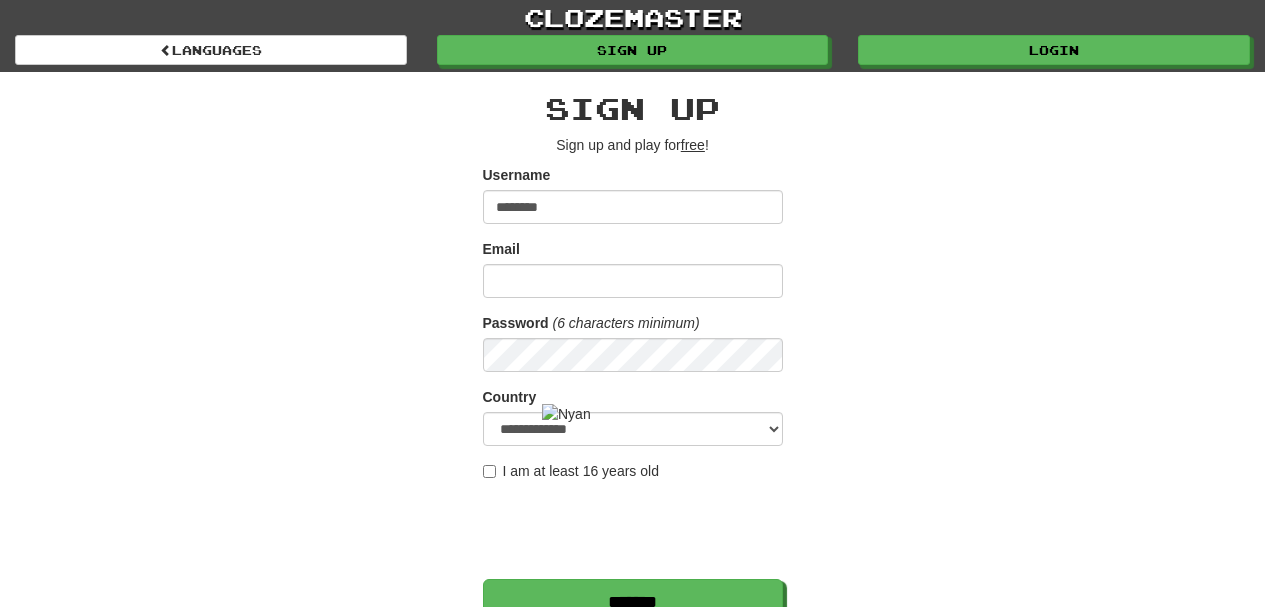 type on "********" 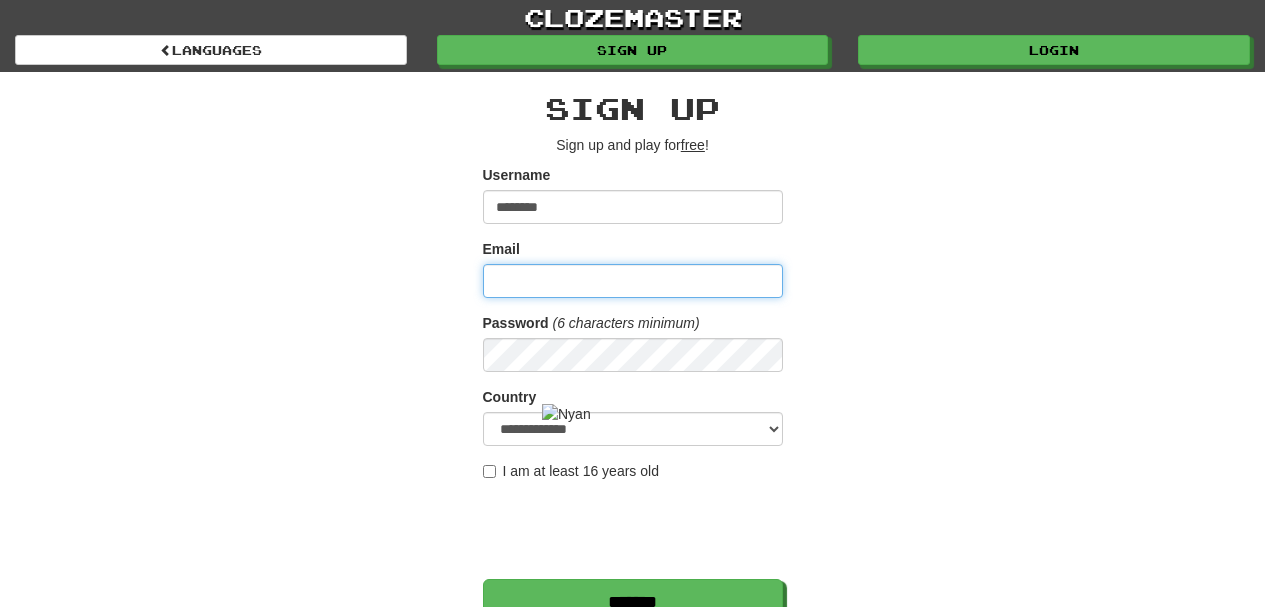 click on "Email" at bounding box center [633, 281] 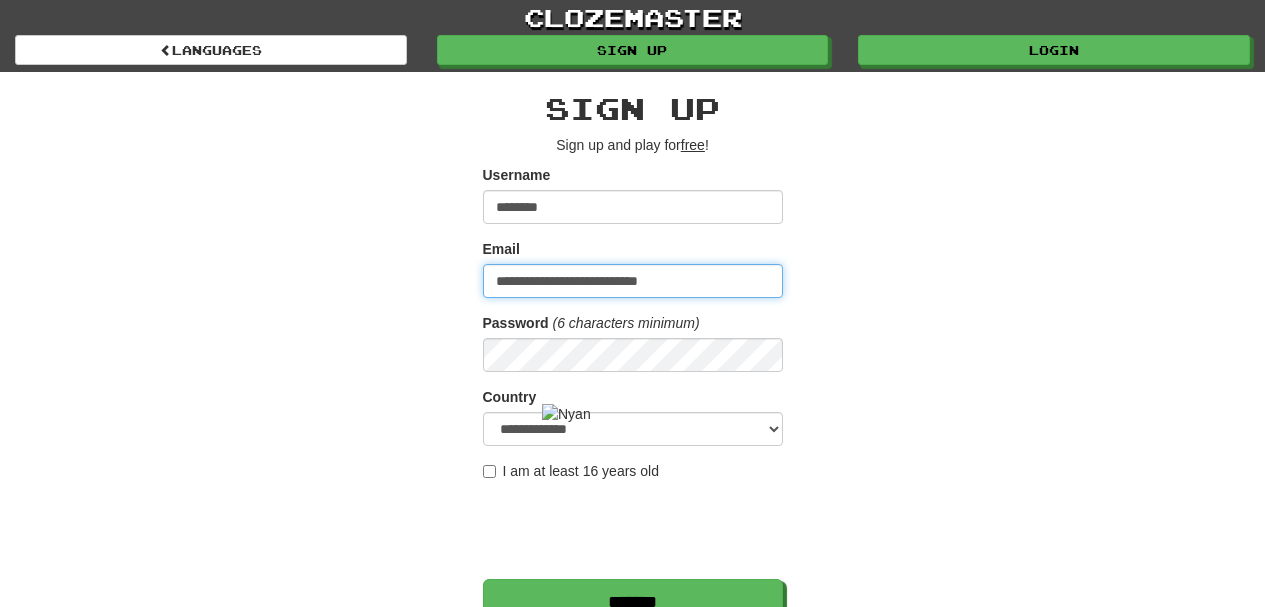type on "**********" 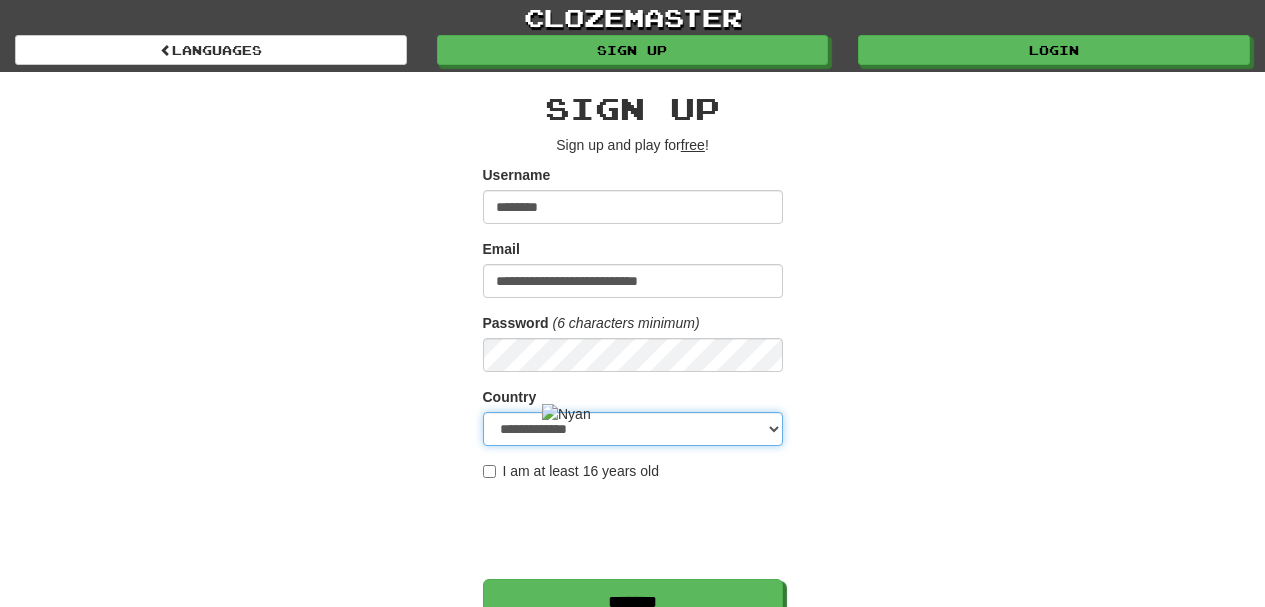 click on "**********" at bounding box center (633, 429) 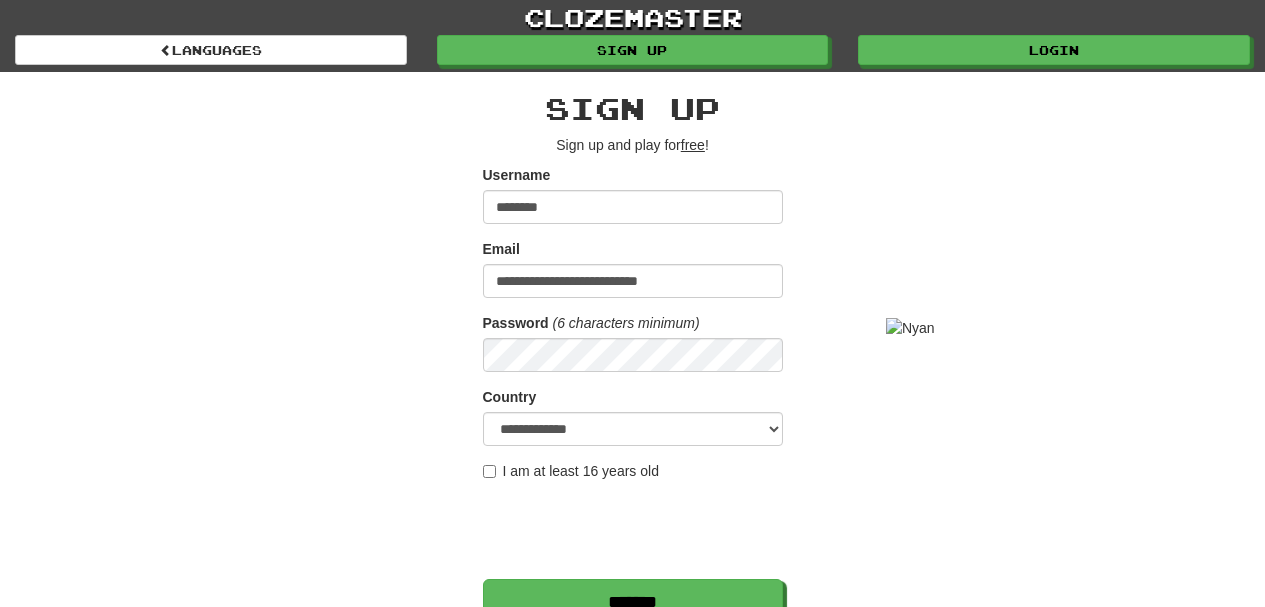 scroll, scrollTop: 123, scrollLeft: 0, axis: vertical 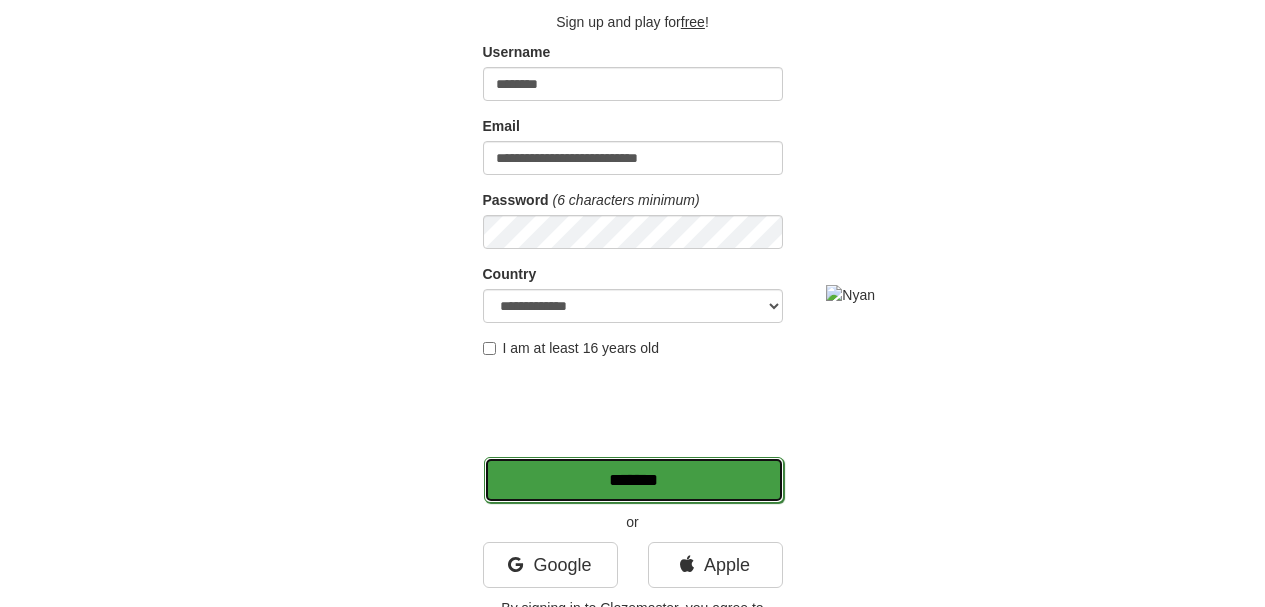 click on "*******" at bounding box center (634, 480) 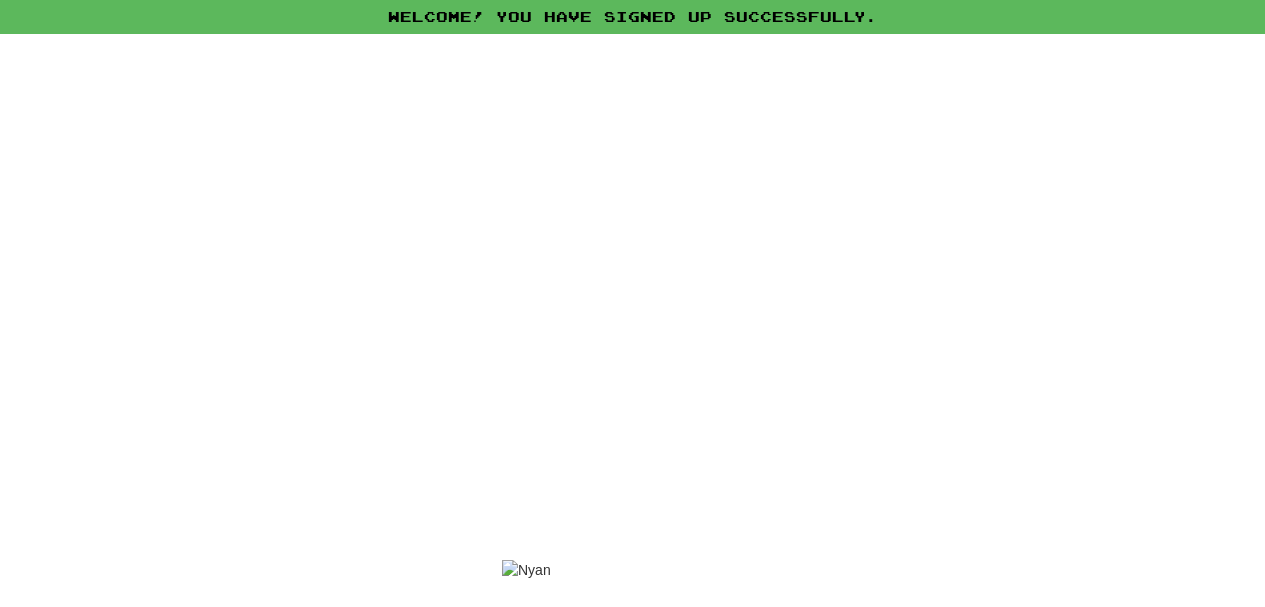 scroll, scrollTop: 28, scrollLeft: 0, axis: vertical 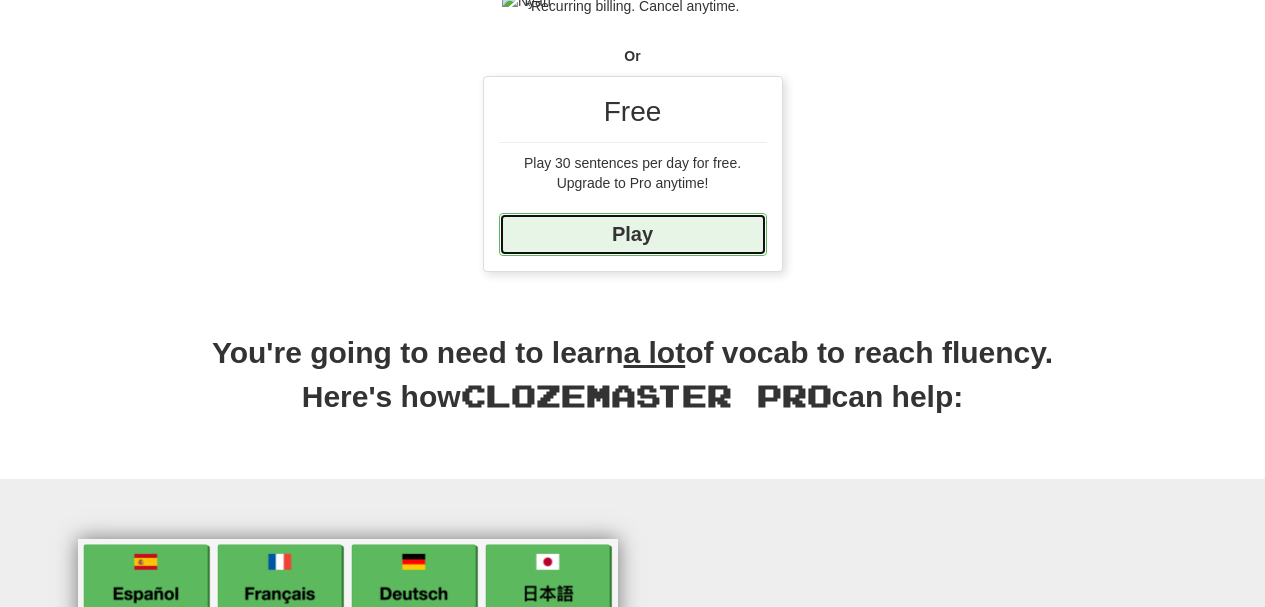 click on "Play" at bounding box center (633, 234) 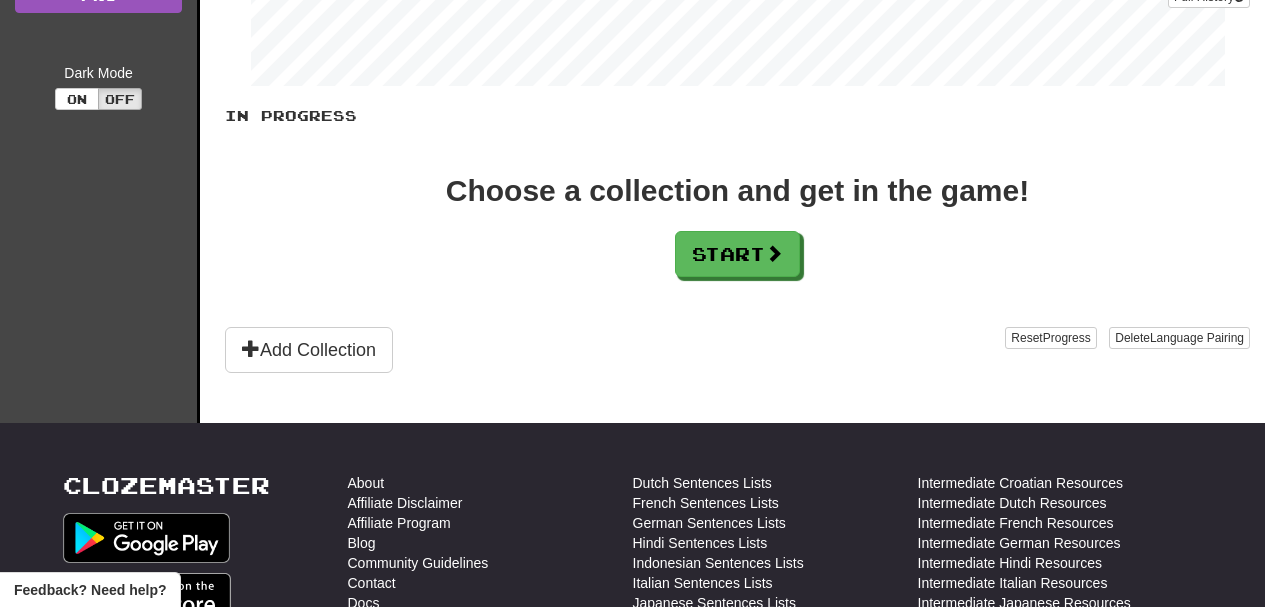 scroll, scrollTop: 418, scrollLeft: 0, axis: vertical 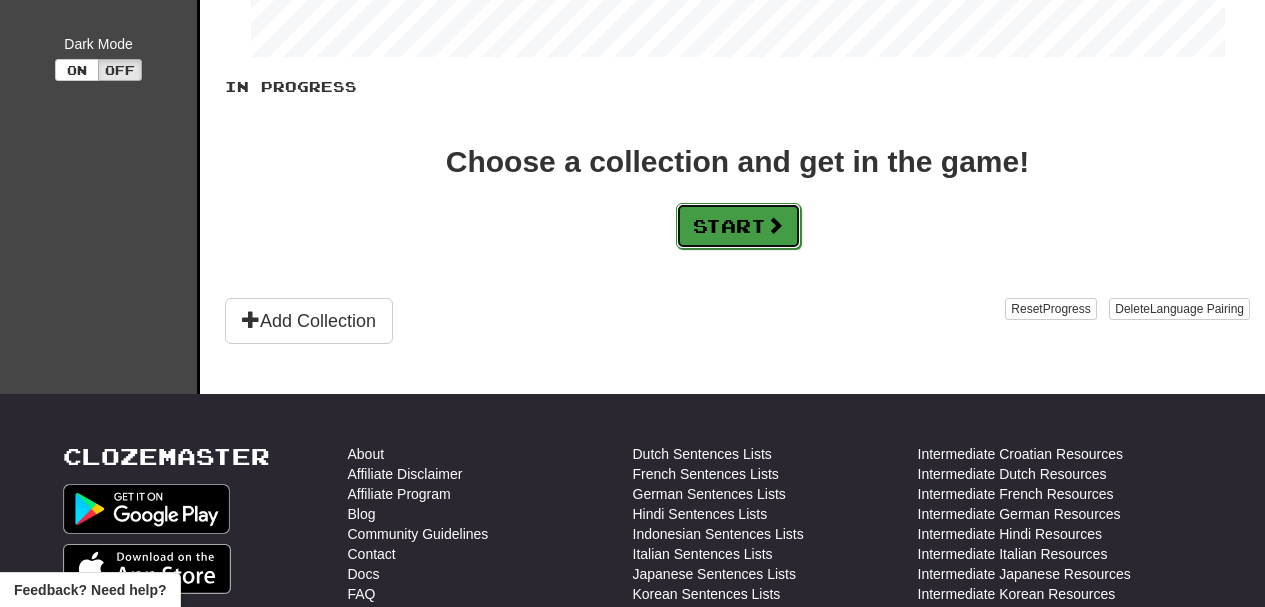 click on "Start" at bounding box center [738, 226] 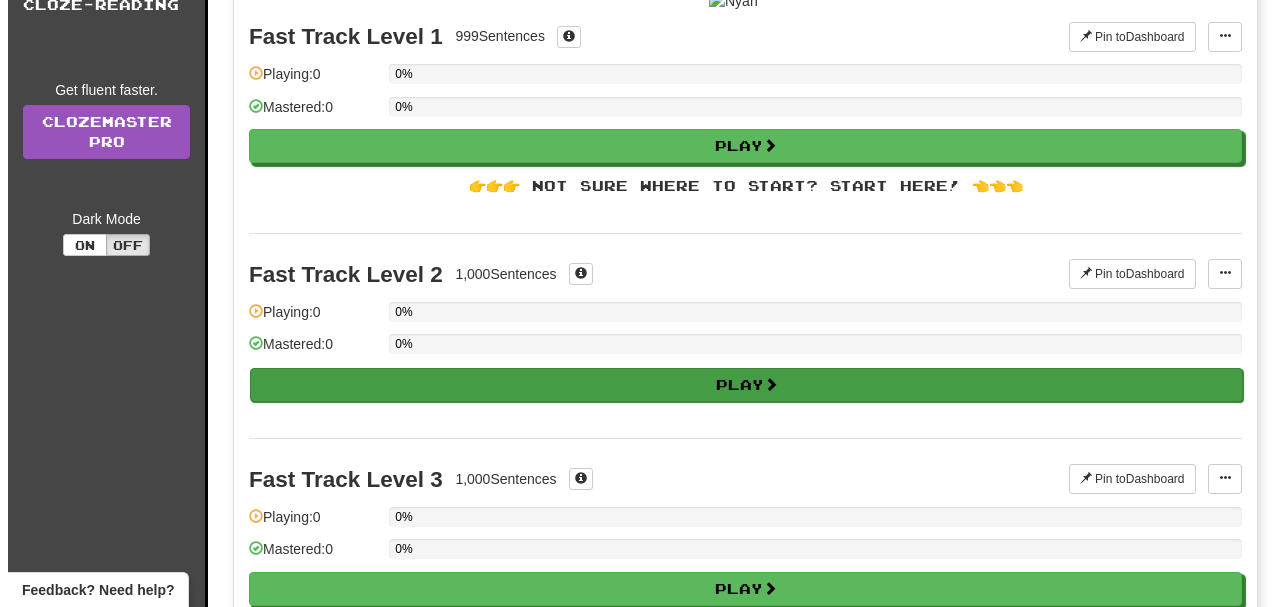 scroll, scrollTop: 0, scrollLeft: 0, axis: both 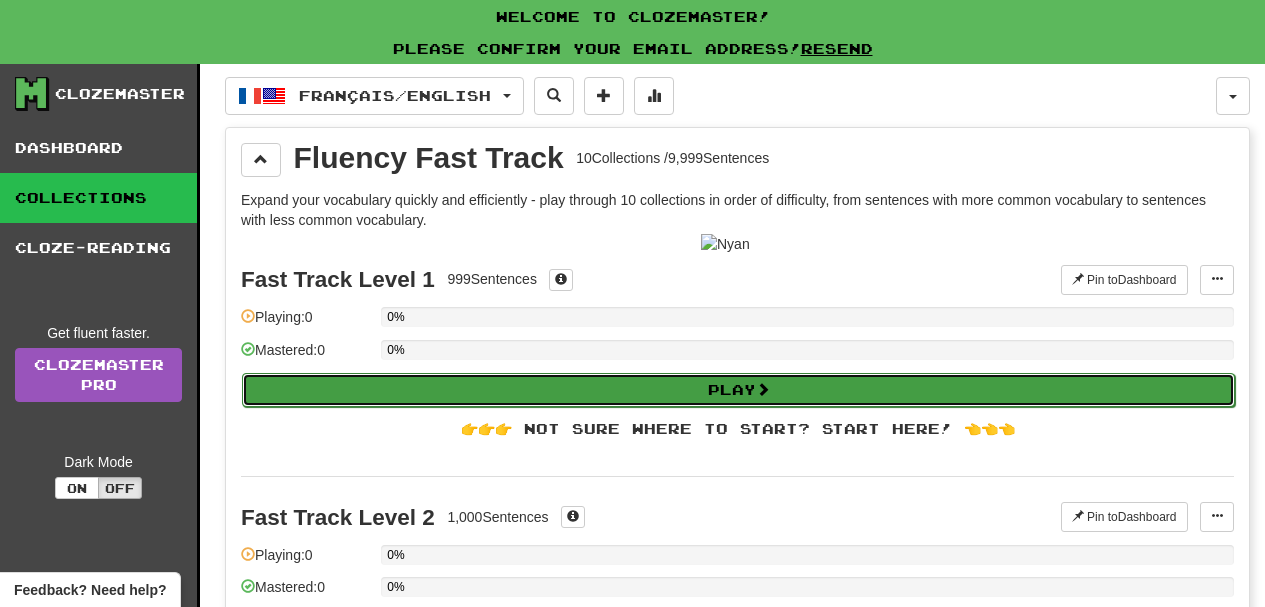 click on "Play" at bounding box center [738, 390] 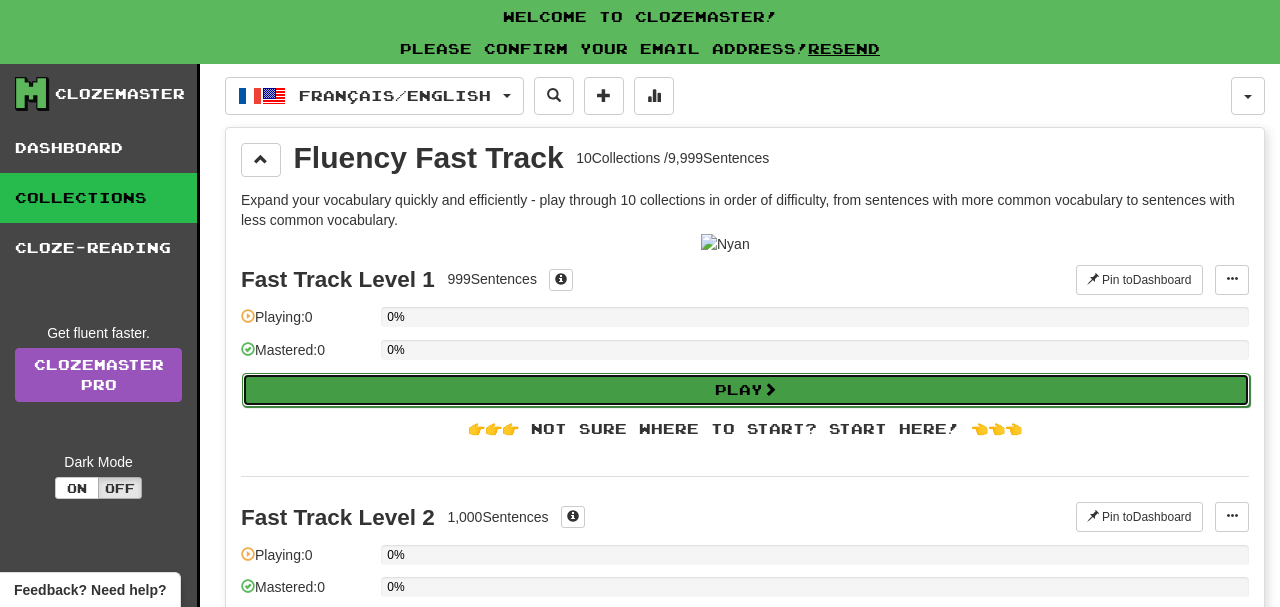 select on "**" 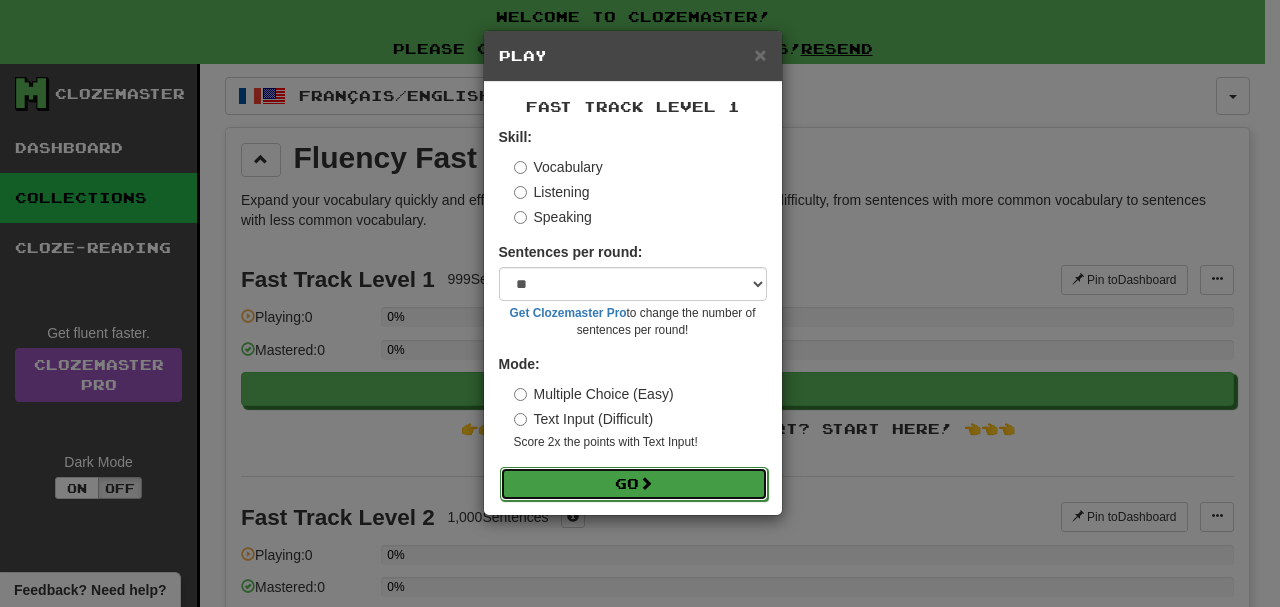 click at bounding box center (646, 483) 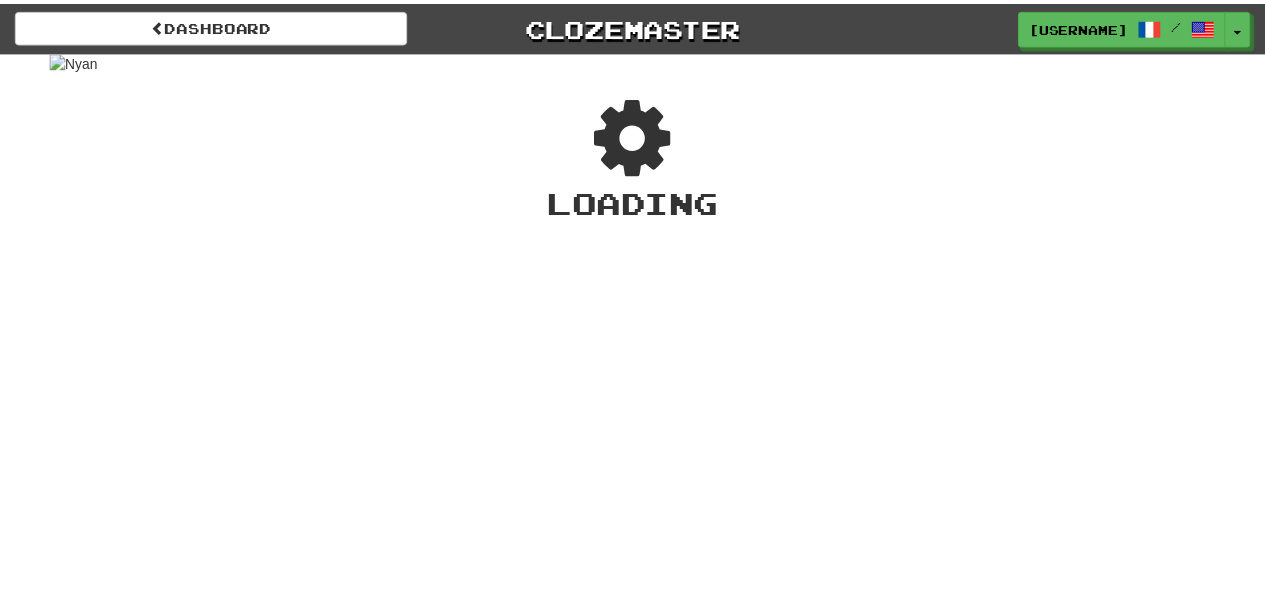 scroll, scrollTop: 0, scrollLeft: 0, axis: both 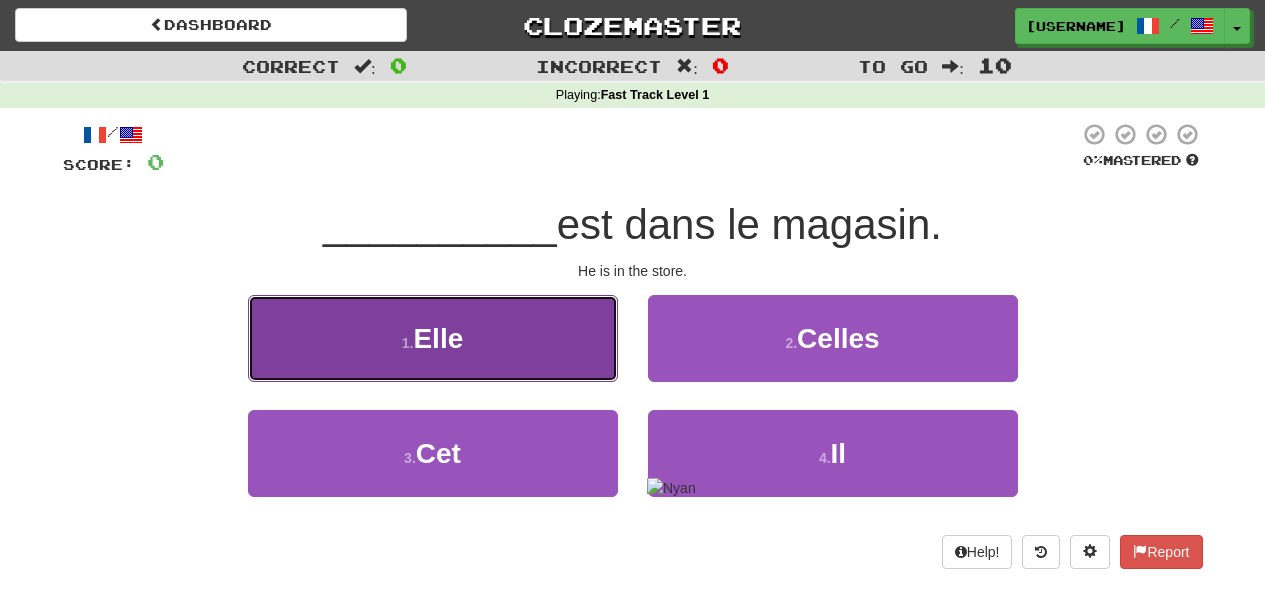click on "1 .  Elle" at bounding box center [433, 338] 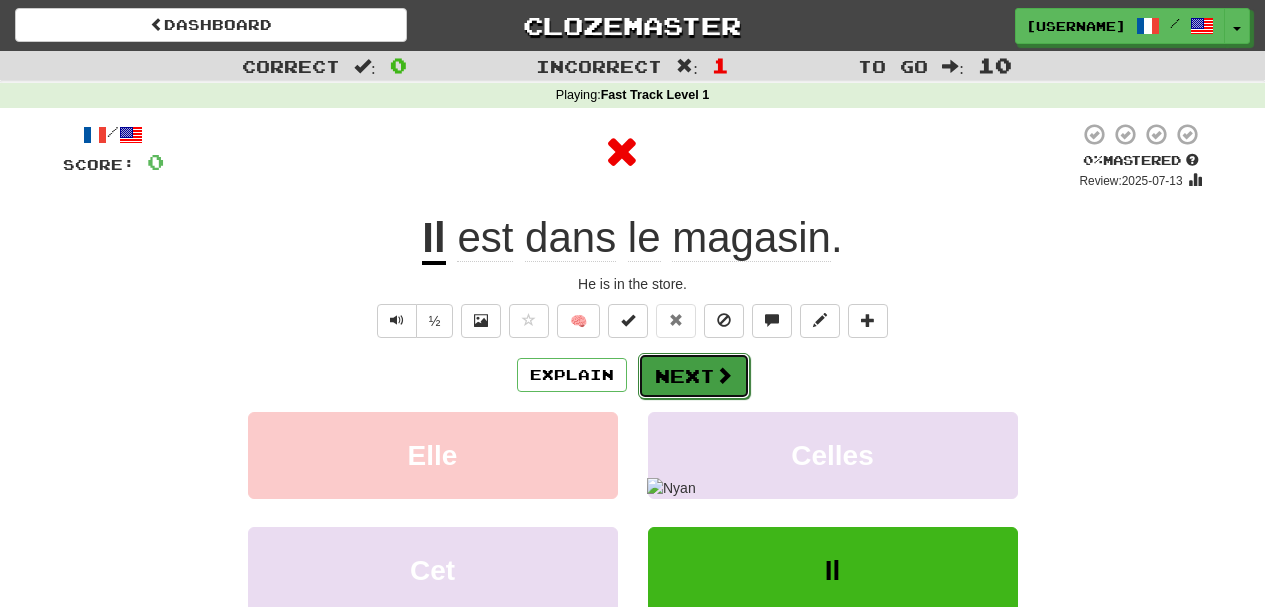click on "Next" at bounding box center [694, 376] 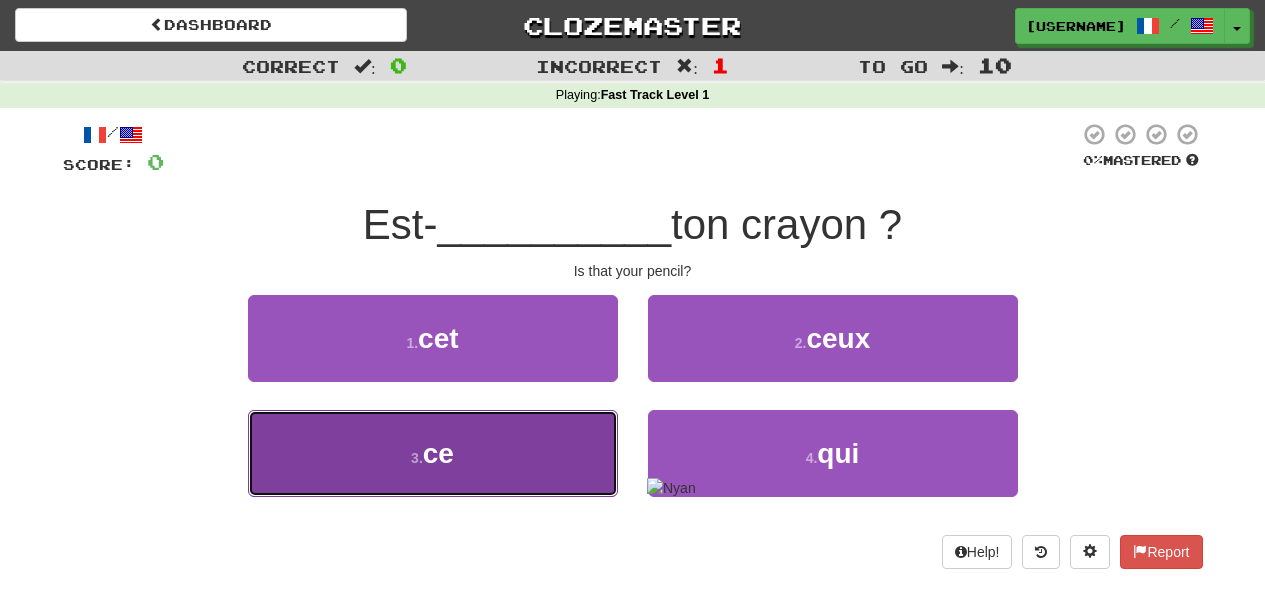 click on "3 .  ce" at bounding box center (433, 453) 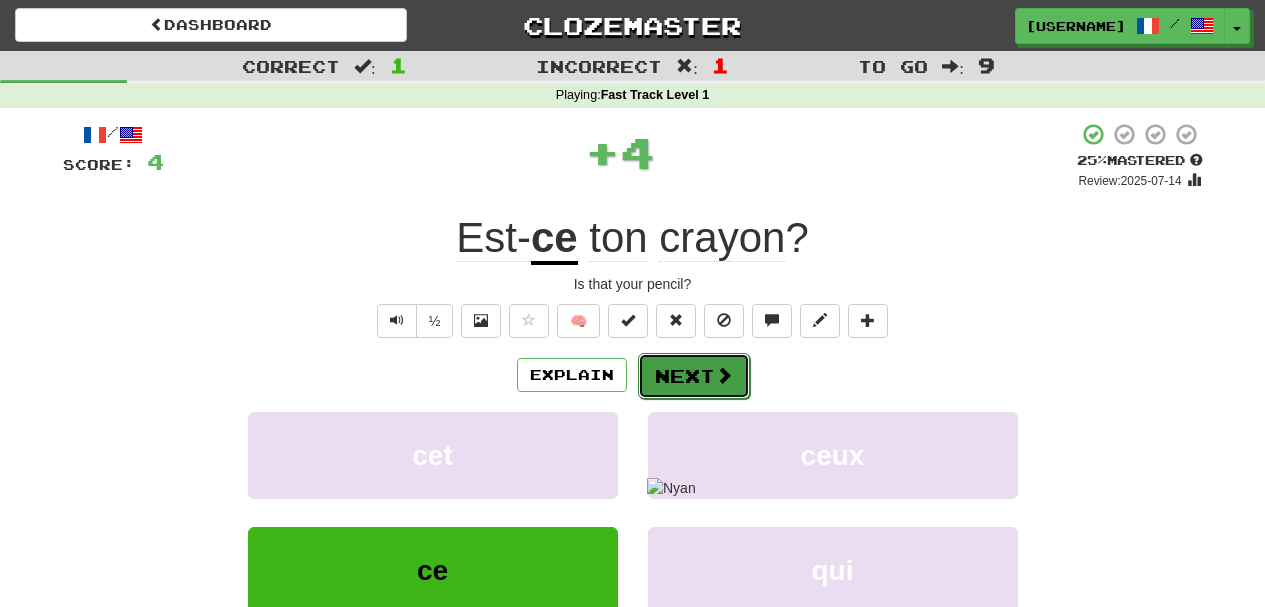 click on "Next" at bounding box center [694, 376] 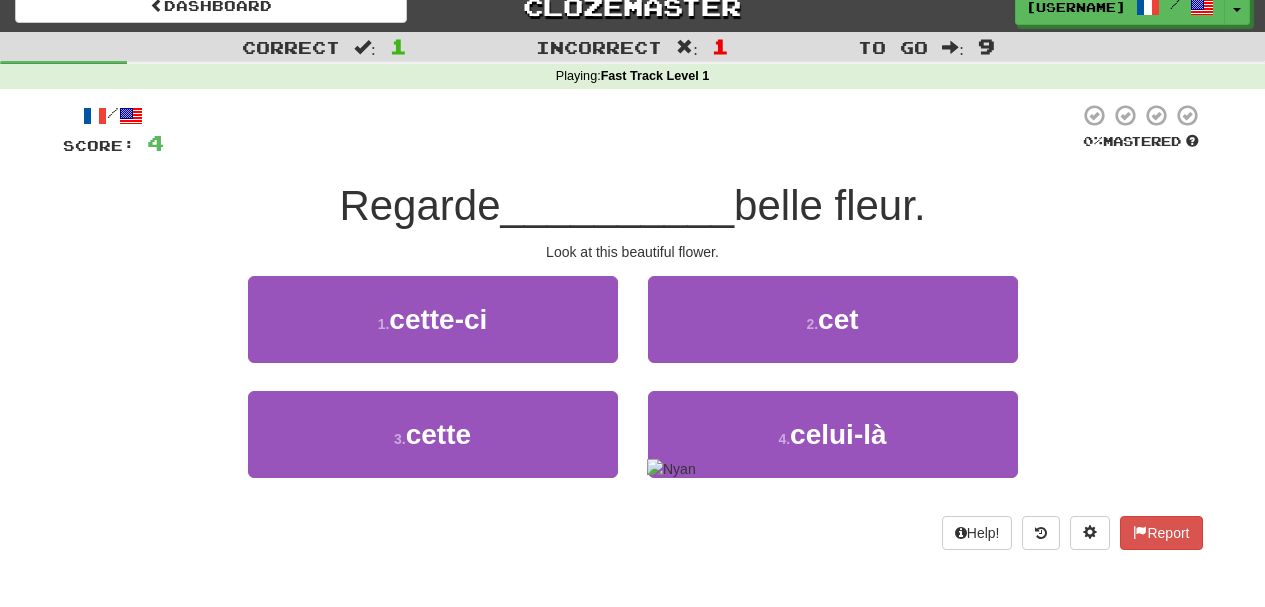scroll, scrollTop: 21, scrollLeft: 0, axis: vertical 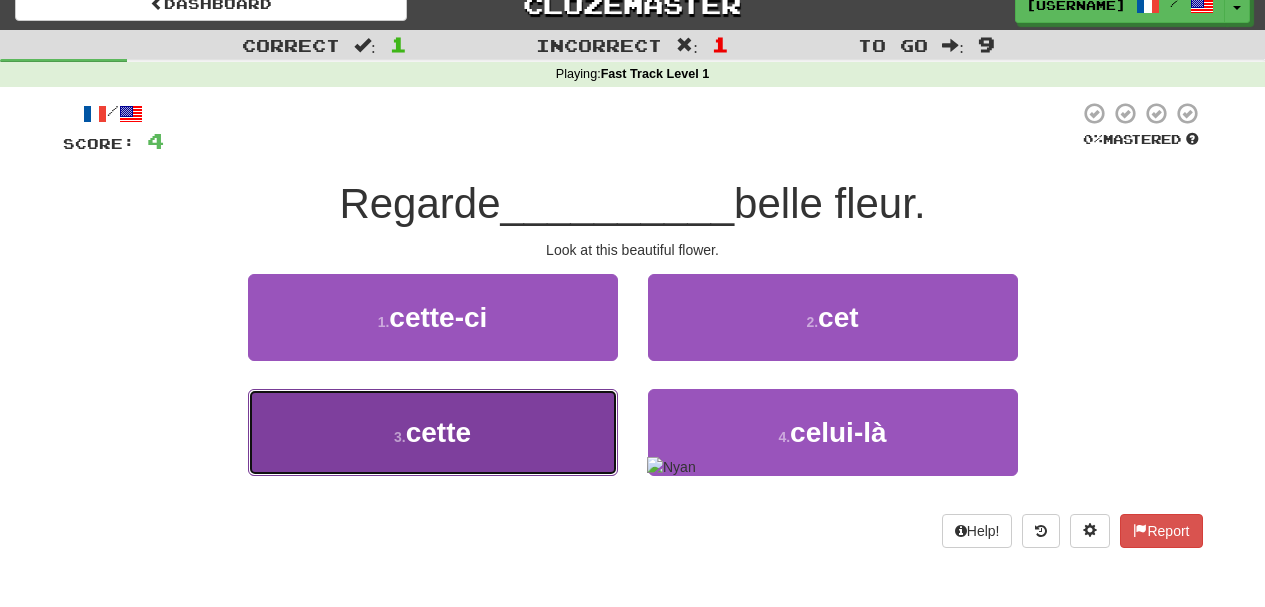 click on "3 .  cette" at bounding box center [433, 432] 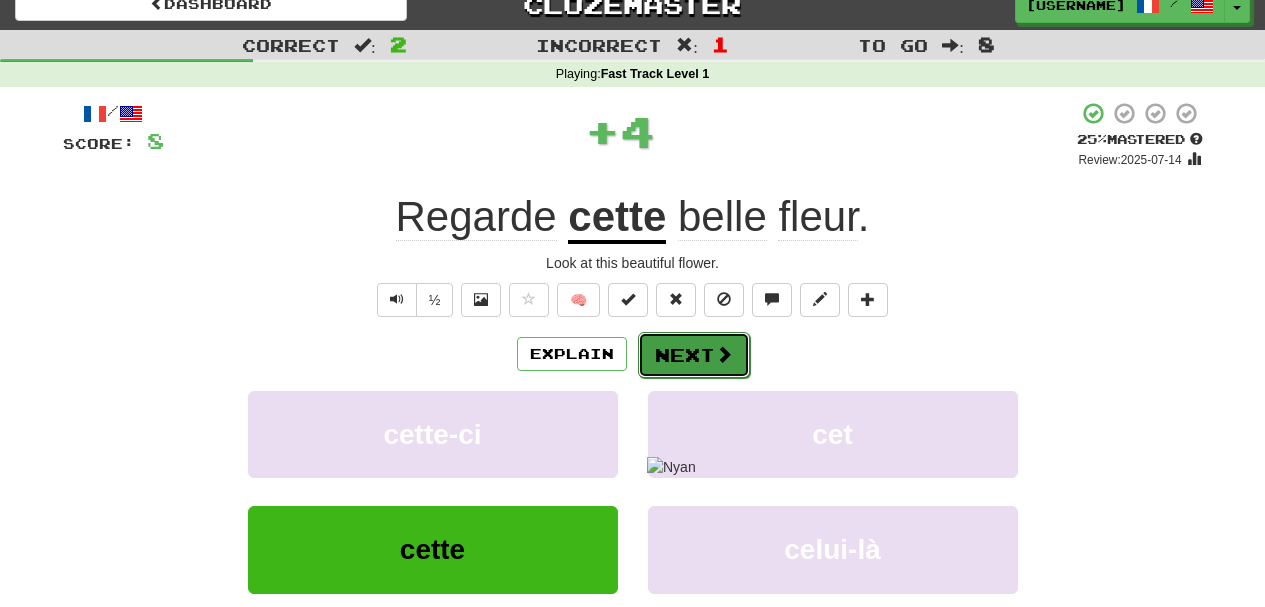 click on "Next" at bounding box center [694, 355] 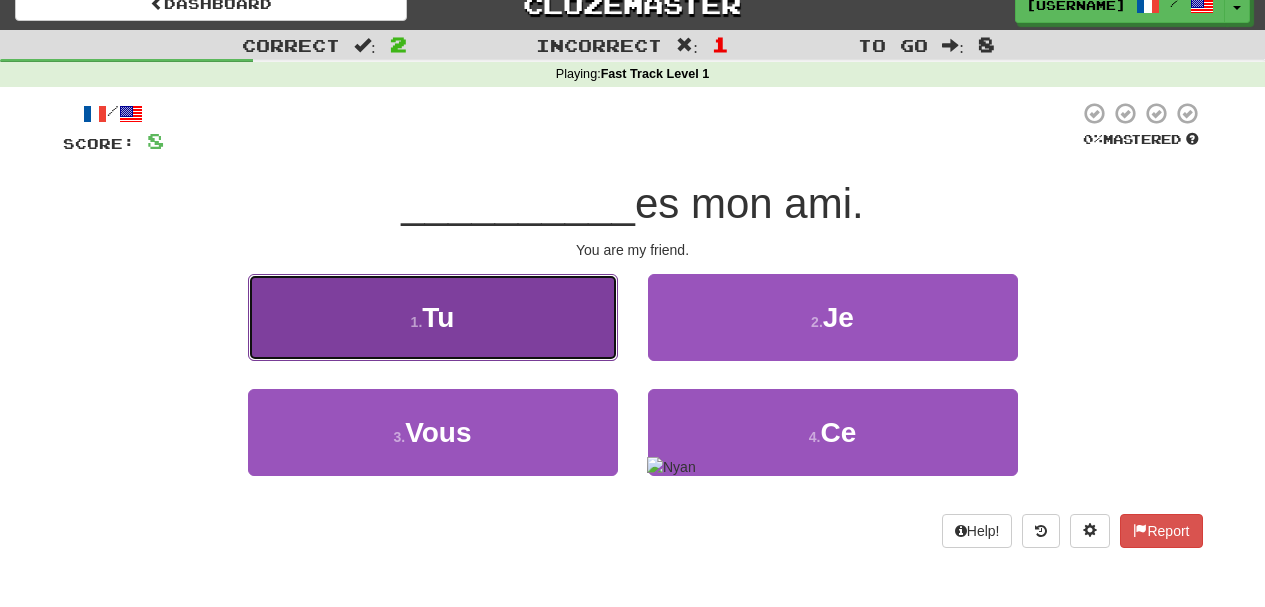 click on "1 .  Tu" at bounding box center (433, 317) 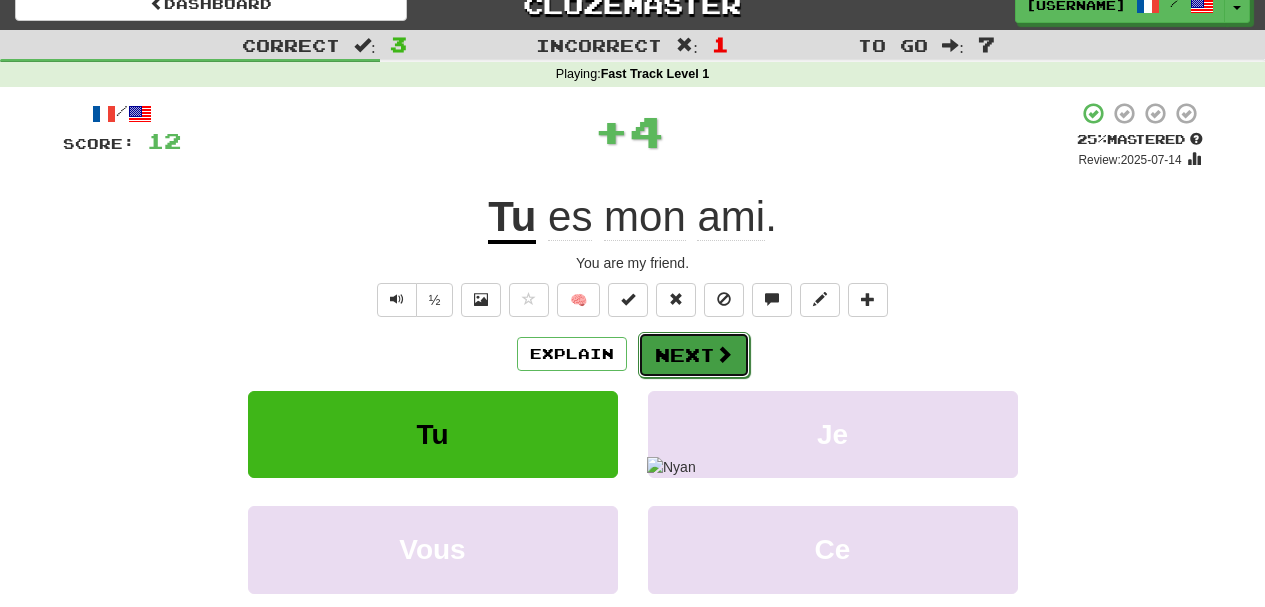 click on "Next" at bounding box center (694, 355) 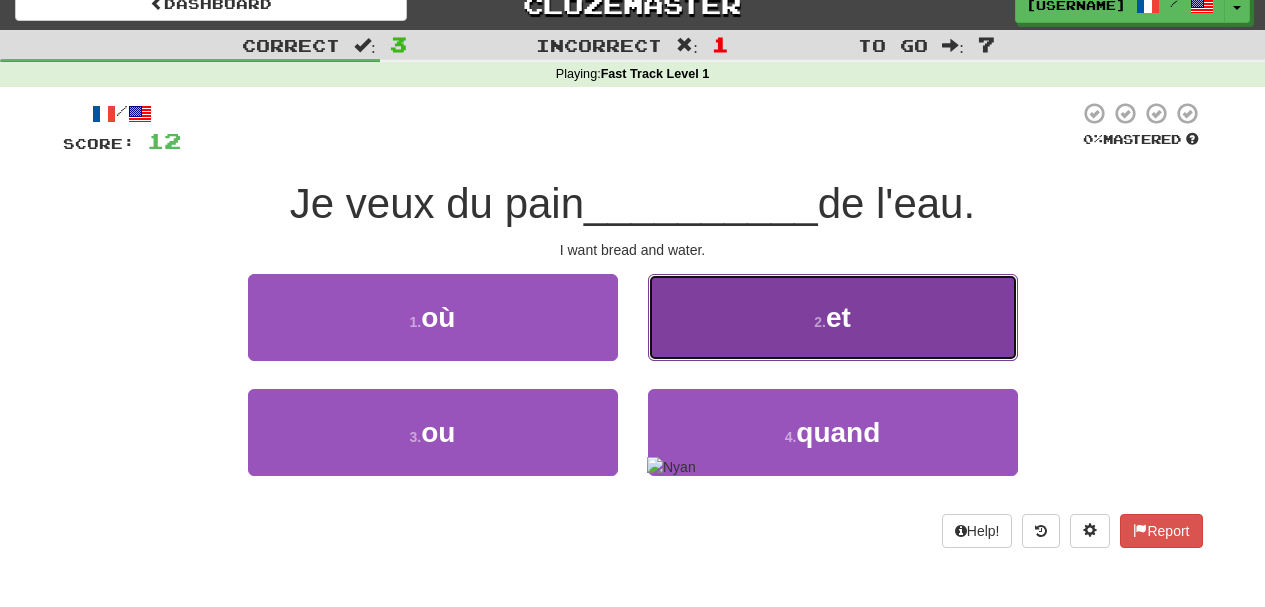 click on "2 .  et" at bounding box center (833, 317) 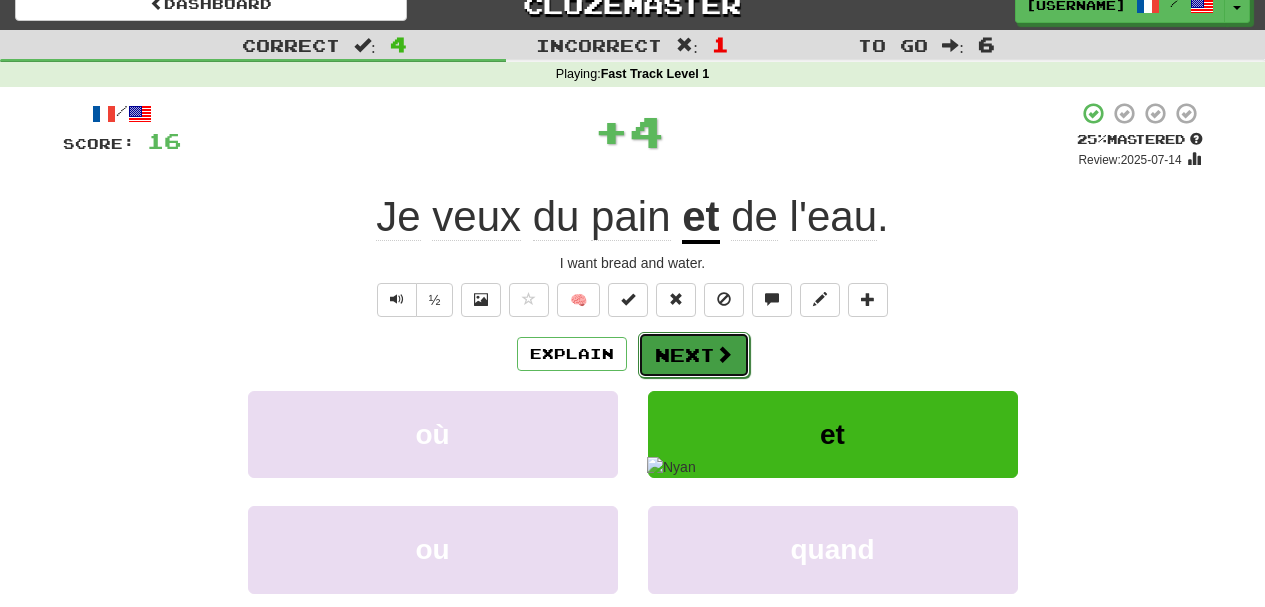 click on "Next" at bounding box center (694, 355) 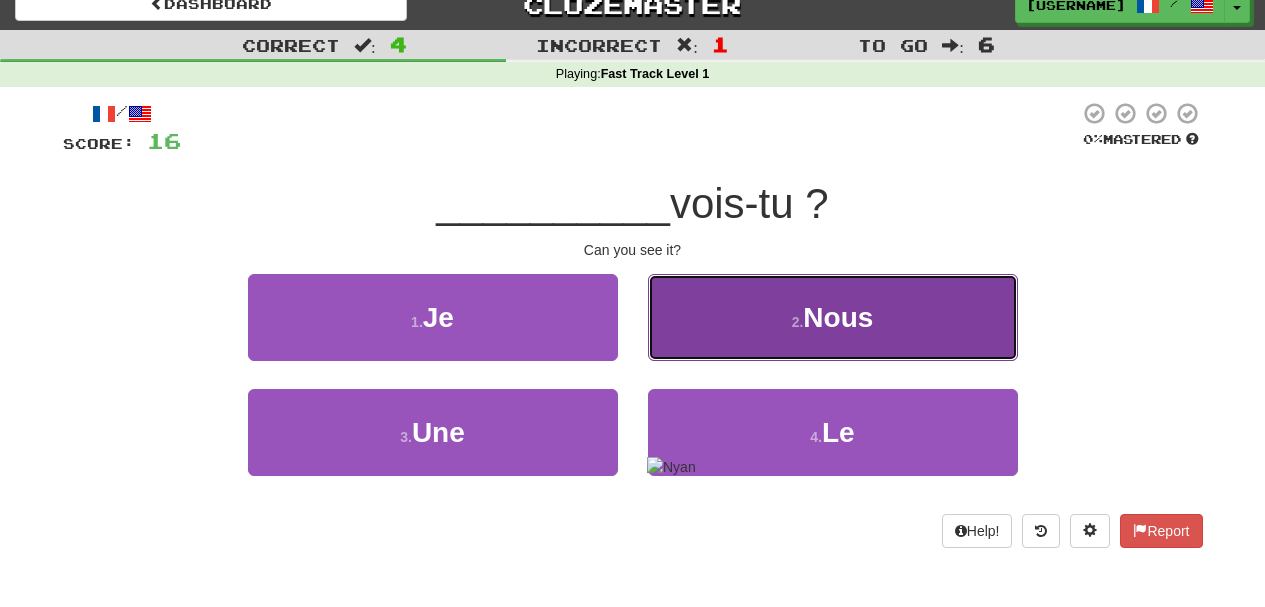 click on "2 .  Nous" at bounding box center [833, 317] 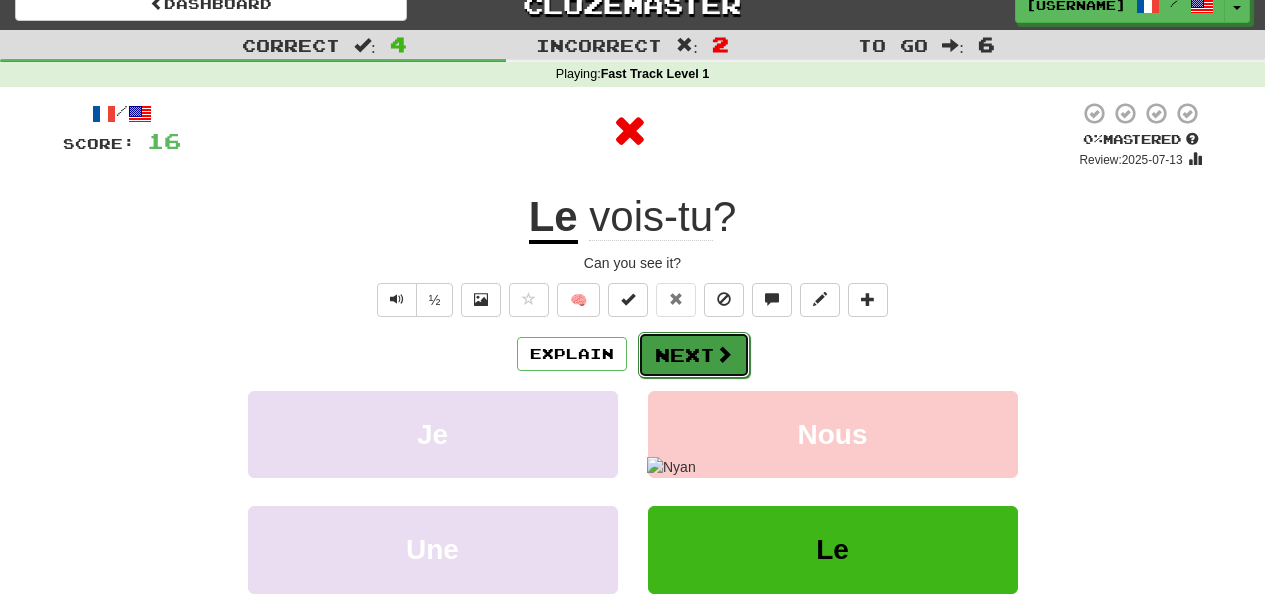 click on "Next" at bounding box center (694, 355) 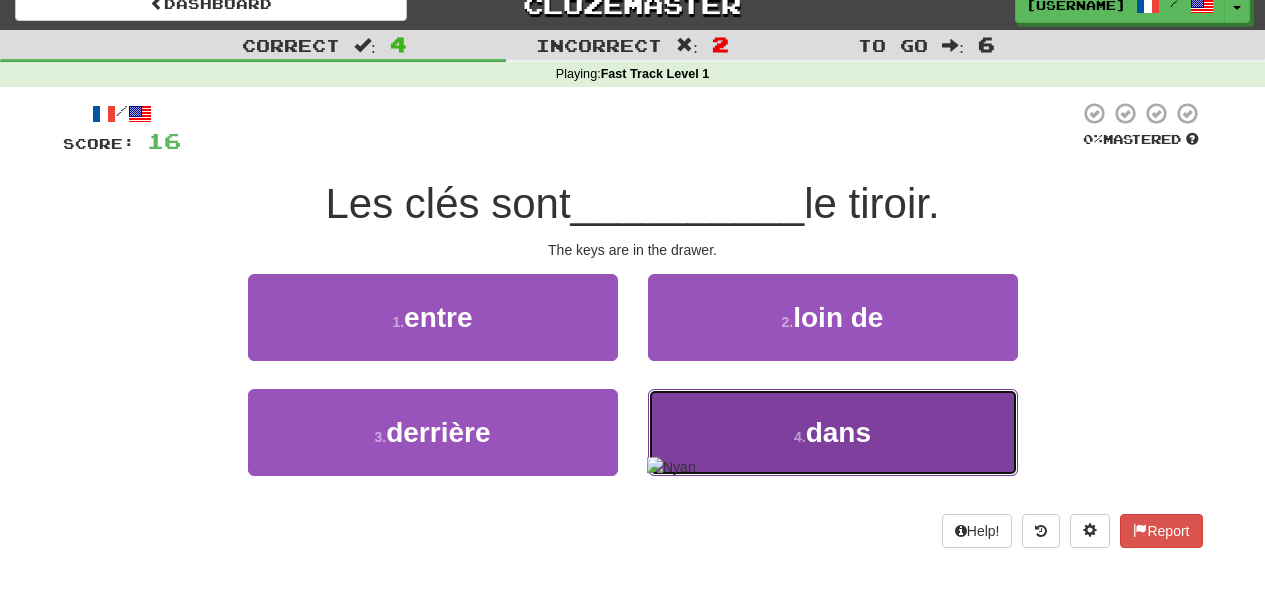 click on "4 .  dans" at bounding box center [833, 432] 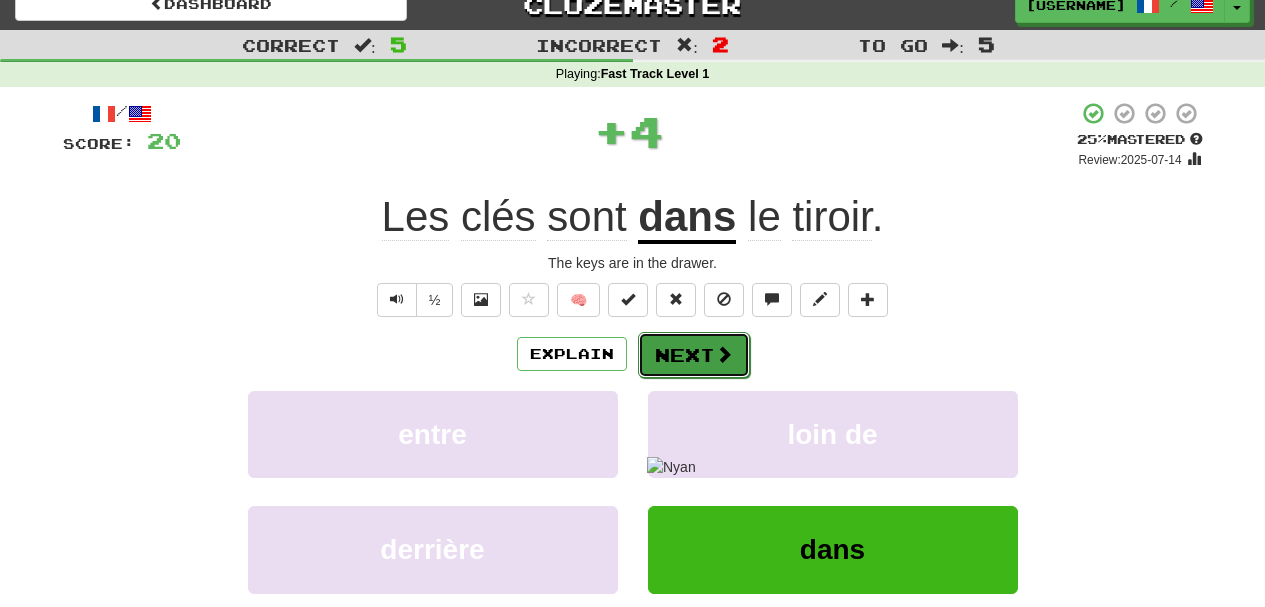 click on "Next" at bounding box center (694, 355) 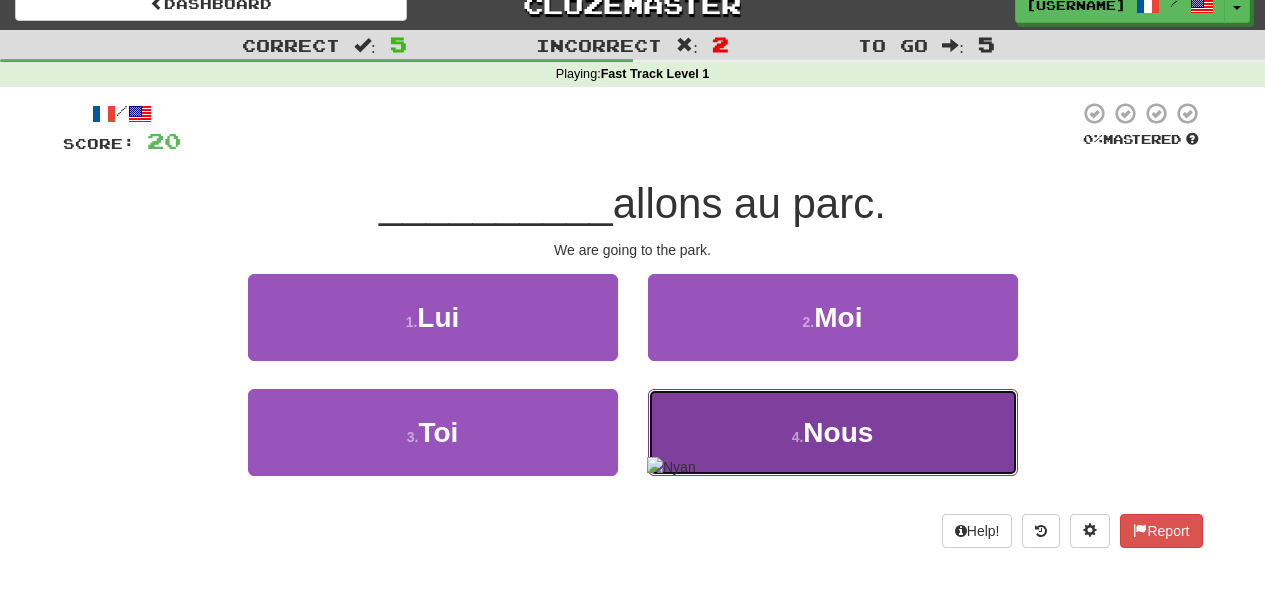 click on "4 .  Nous" at bounding box center [833, 432] 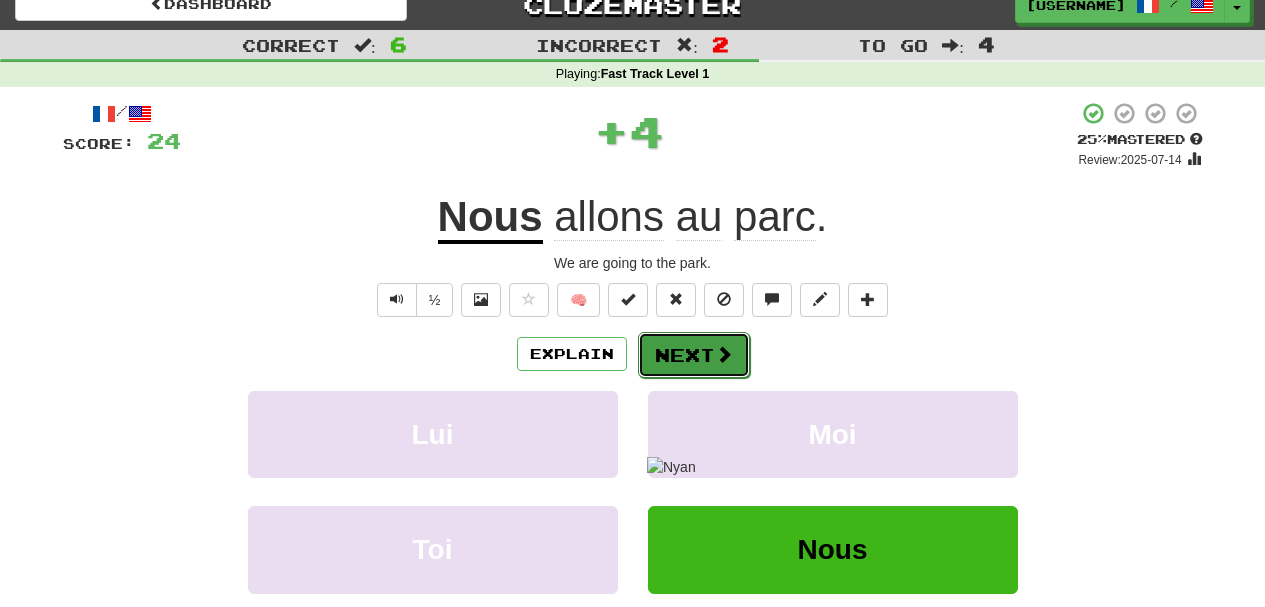 click on "Next" at bounding box center (694, 355) 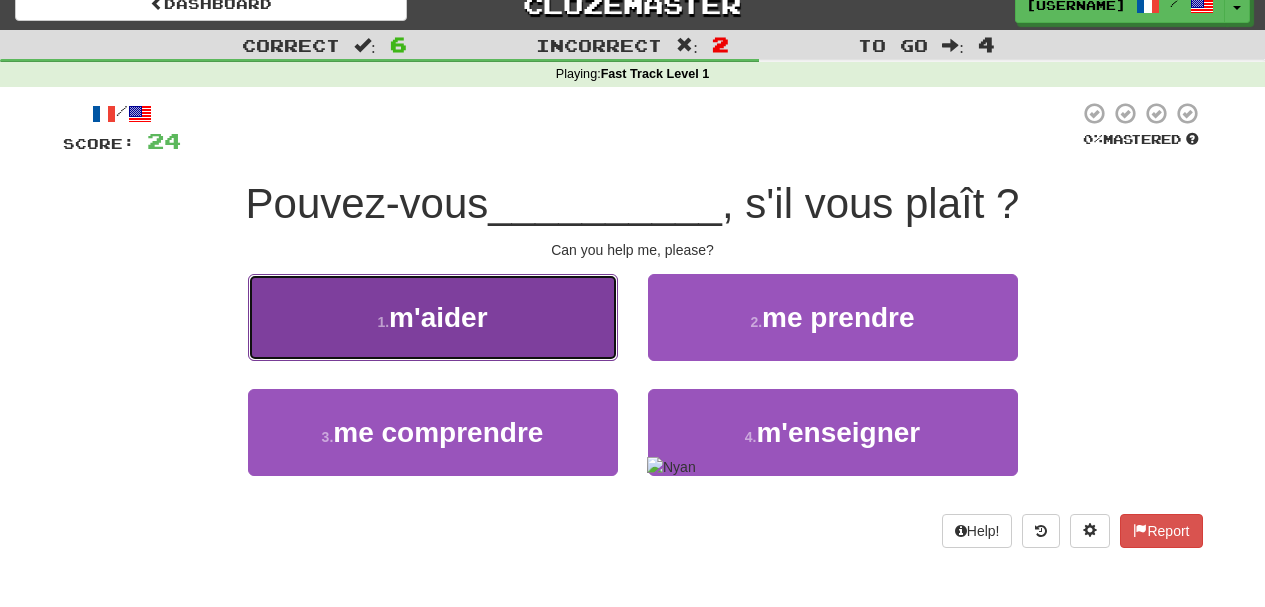 click on "1 .  m'aider" at bounding box center (433, 317) 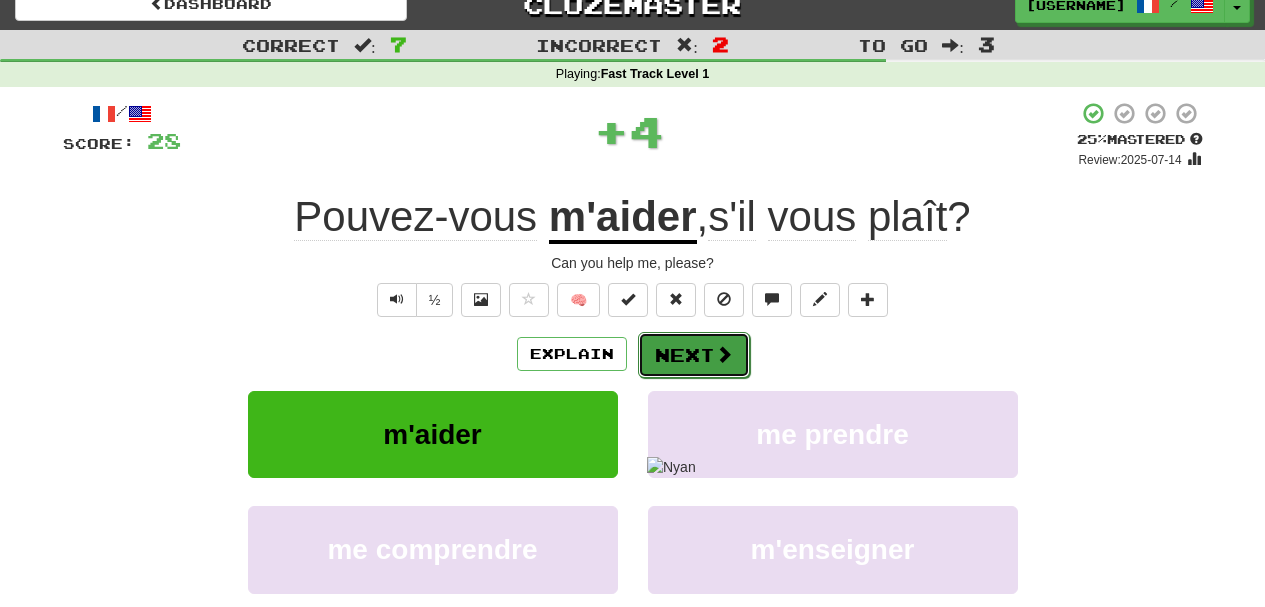 click on "Next" at bounding box center (694, 355) 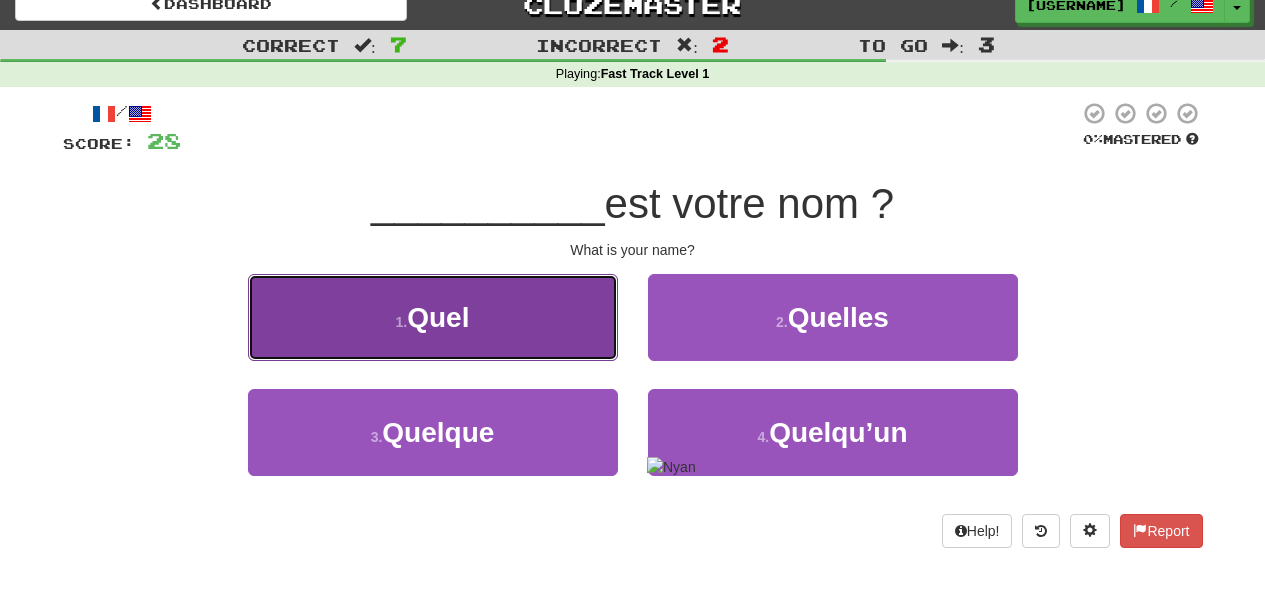 click on "1 .  Quel" at bounding box center (433, 317) 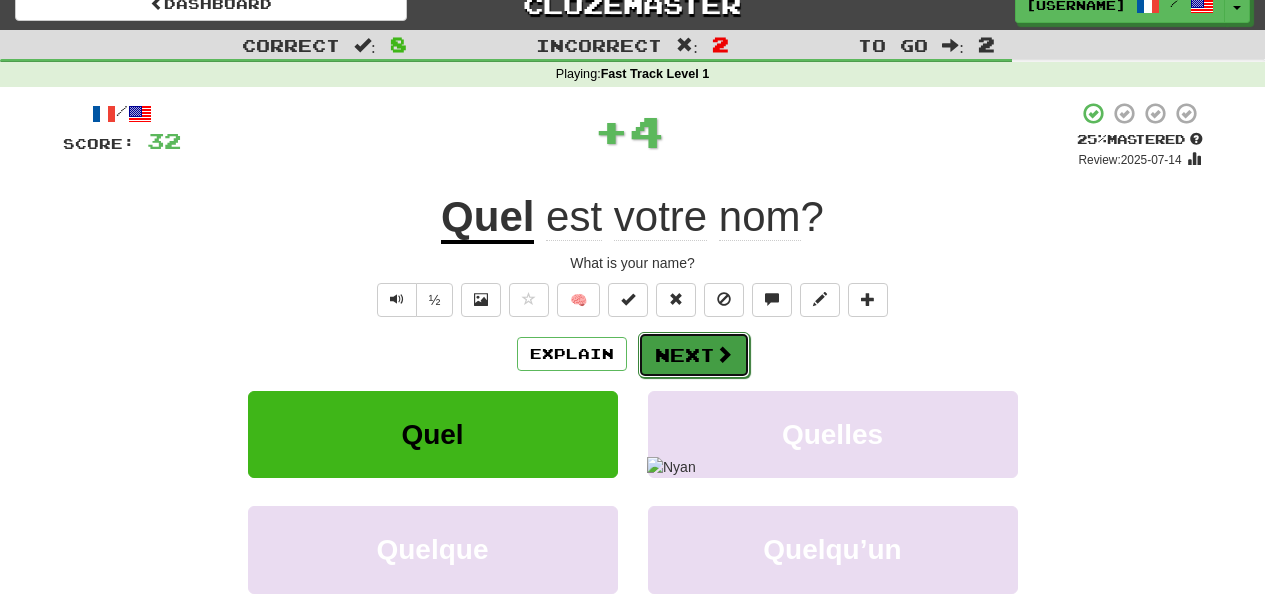 click on "Next" at bounding box center (694, 355) 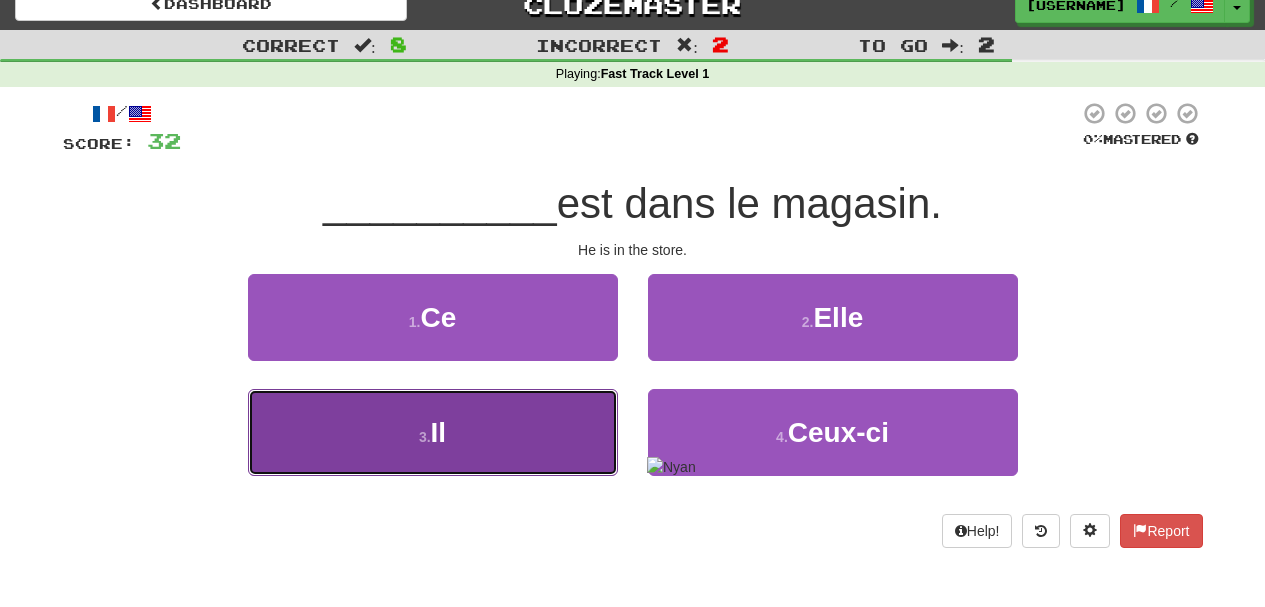 click on "3 .  Il" at bounding box center (433, 432) 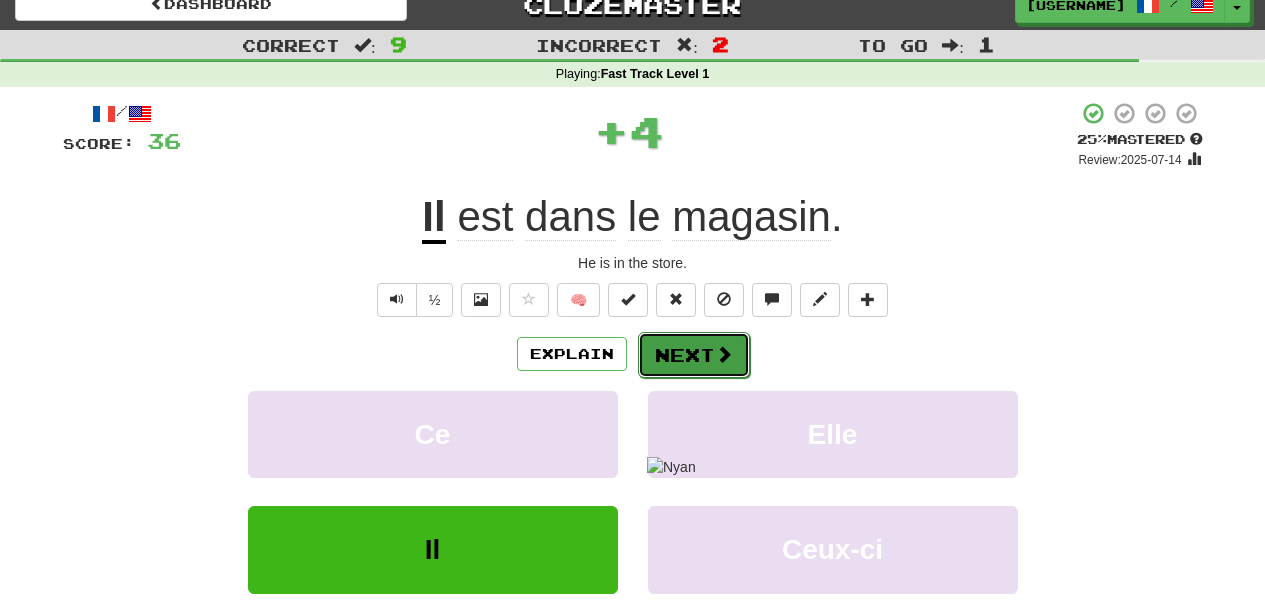 click on "Next" at bounding box center (694, 355) 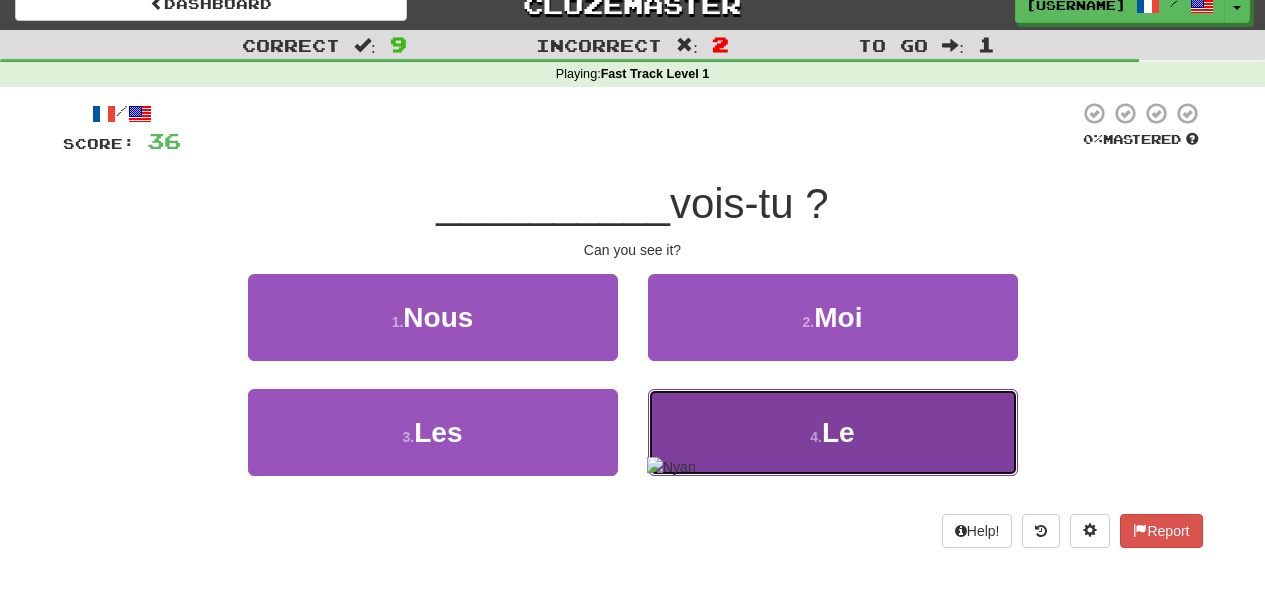 click on "4 .  Le" at bounding box center [833, 432] 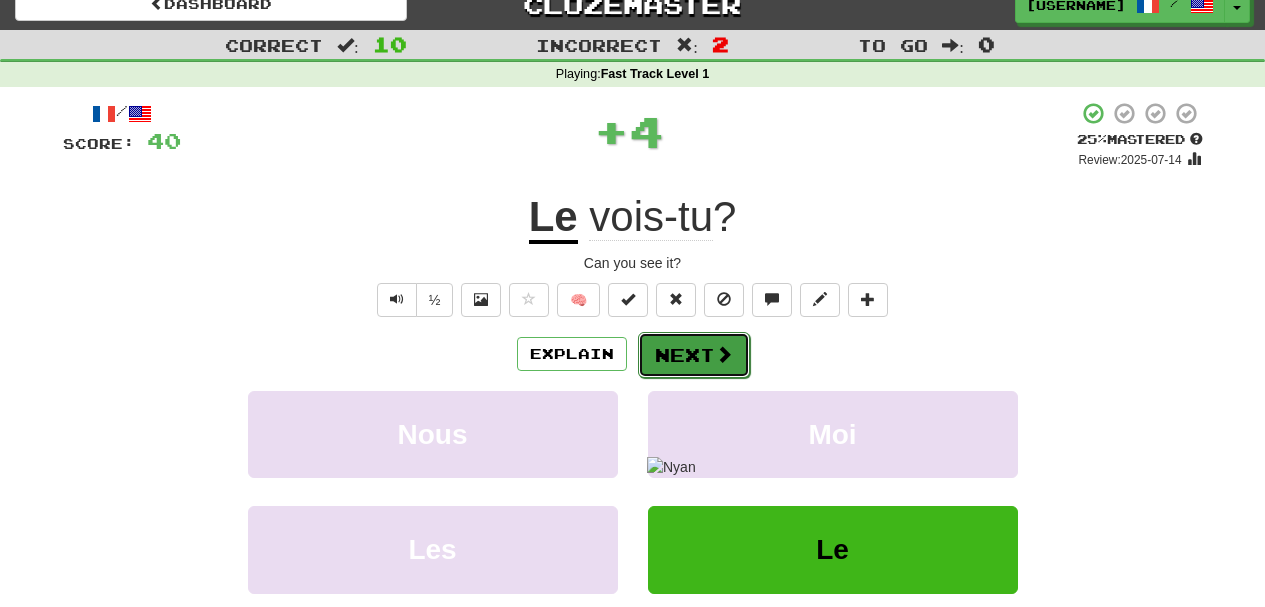 click on "Next" at bounding box center [694, 355] 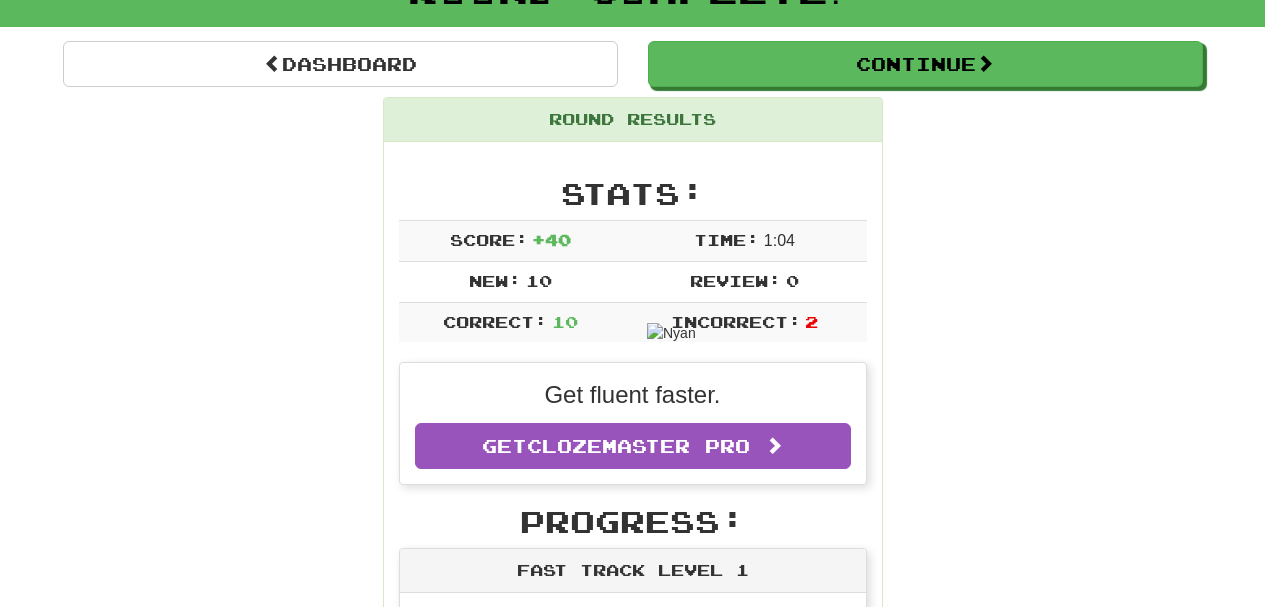 scroll, scrollTop: 234, scrollLeft: 0, axis: vertical 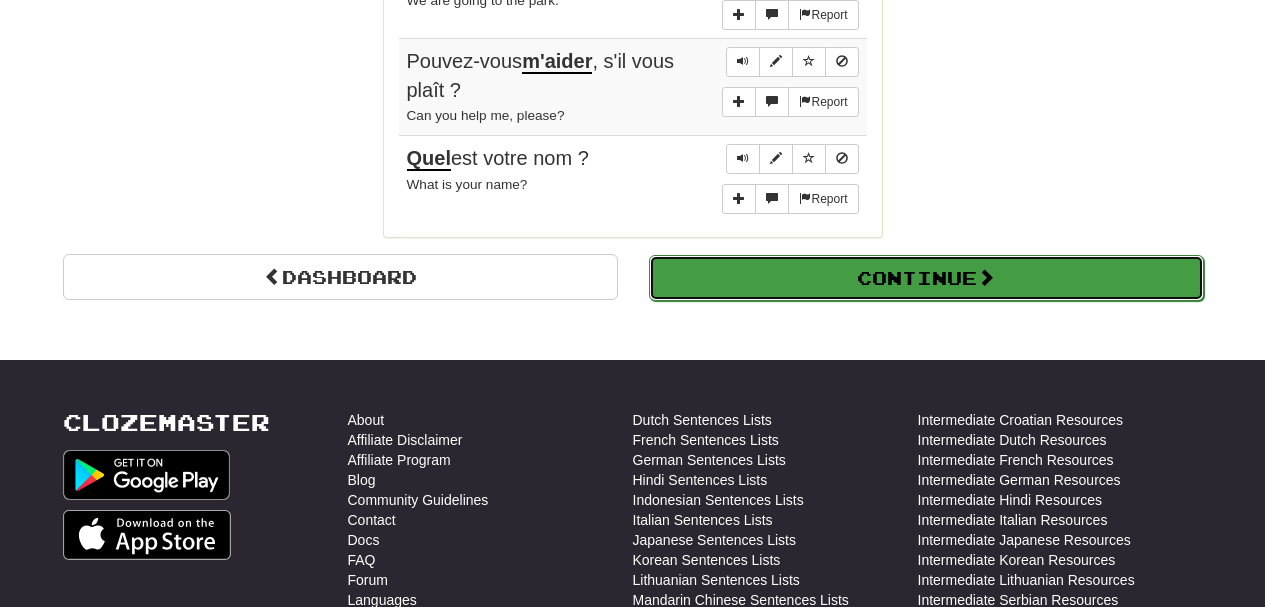 click on "Continue" at bounding box center [926, 278] 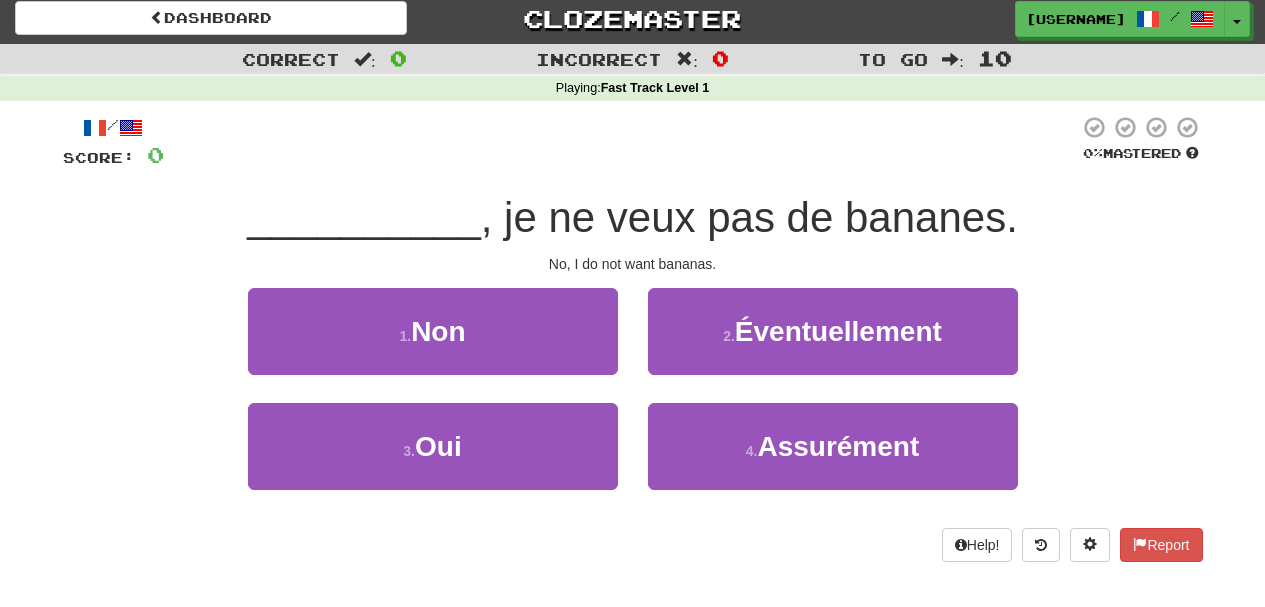 scroll, scrollTop: 14, scrollLeft: 0, axis: vertical 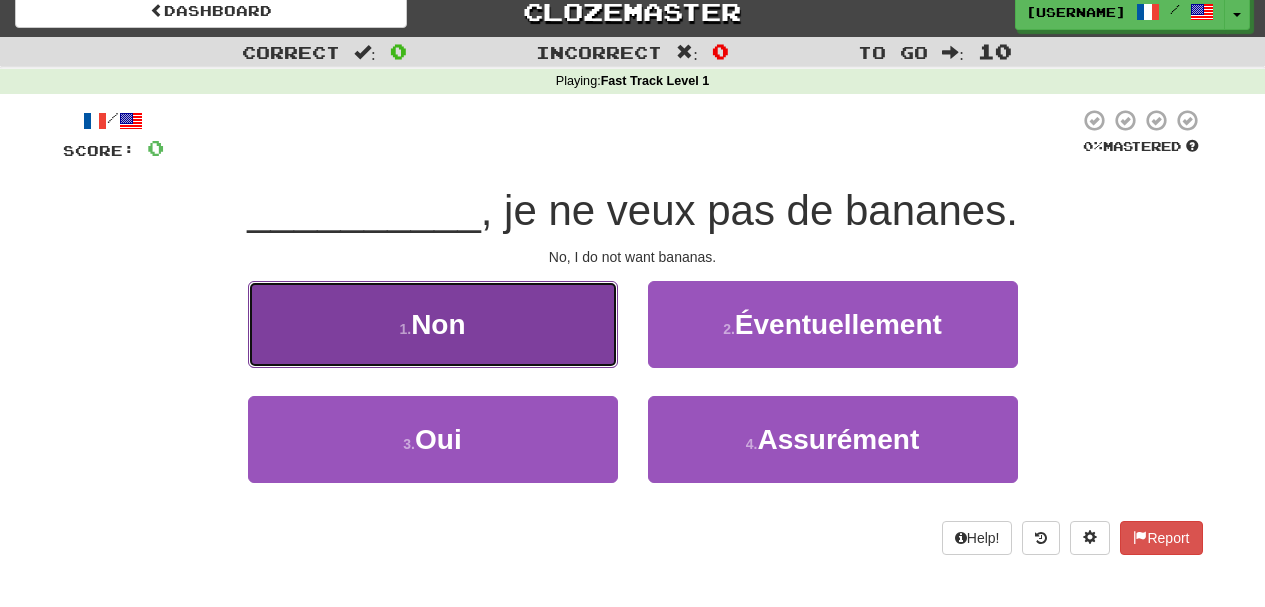 click on "1 .  Non" at bounding box center (433, 324) 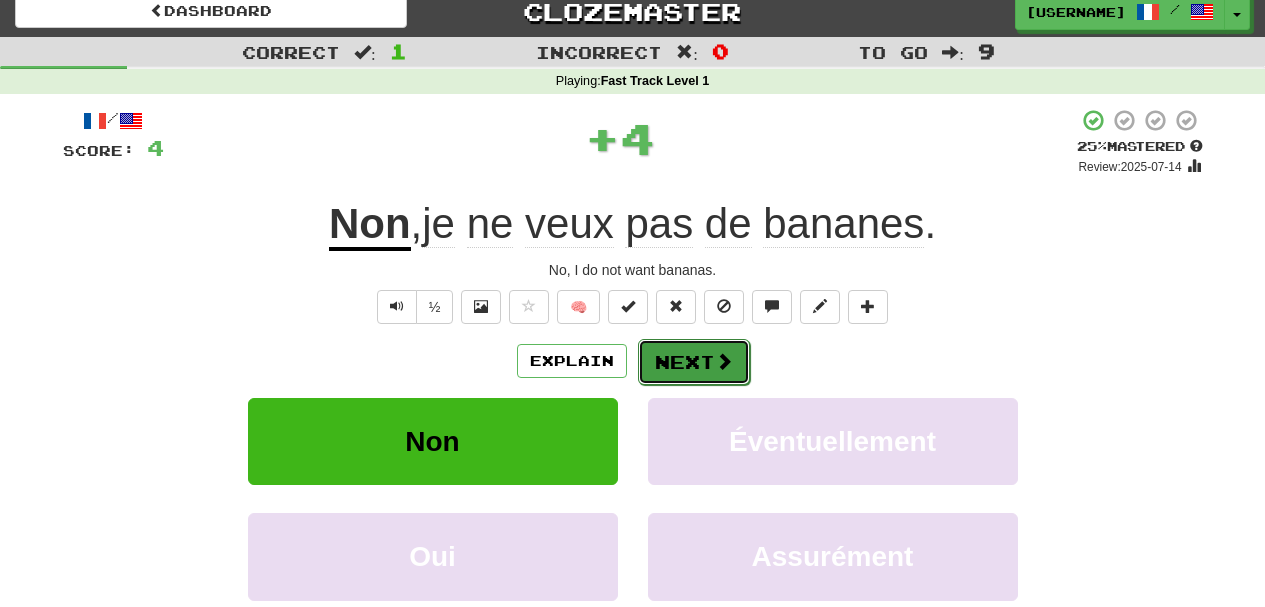 click at bounding box center [724, 361] 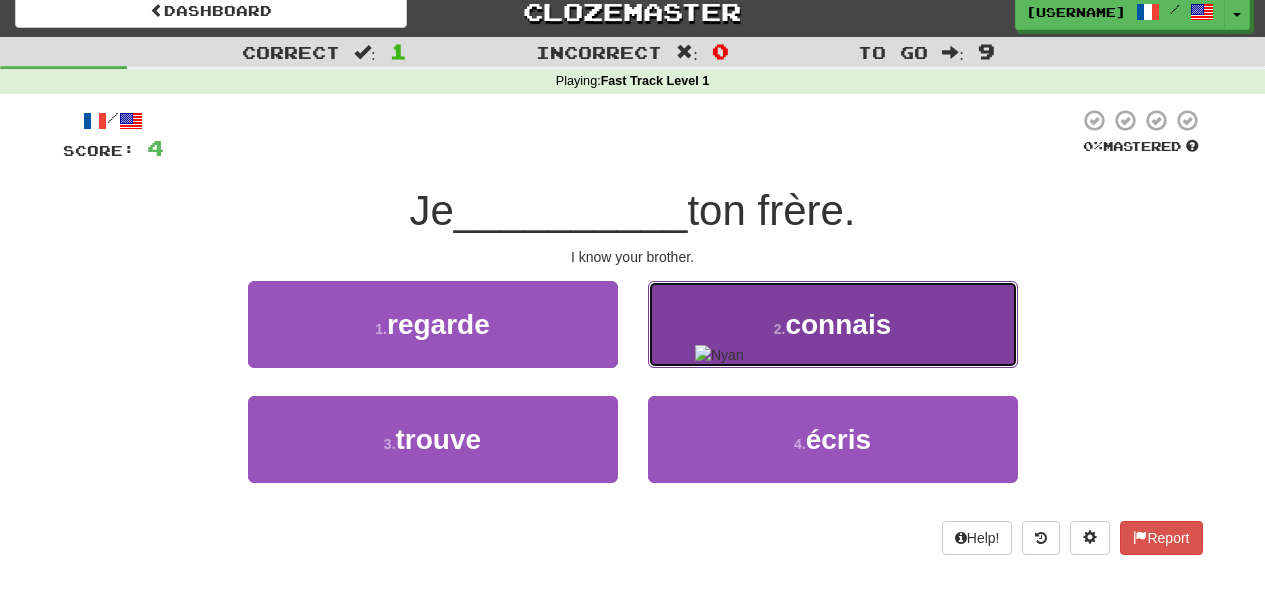 click on "connais" at bounding box center [838, 324] 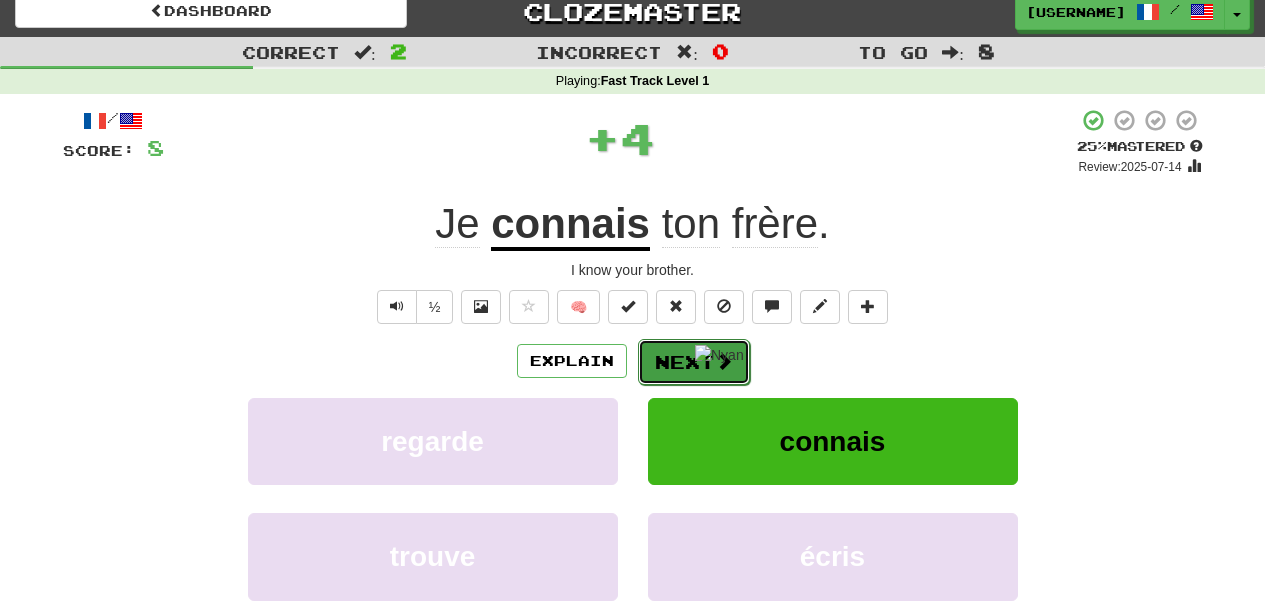click on "Next" at bounding box center [694, 362] 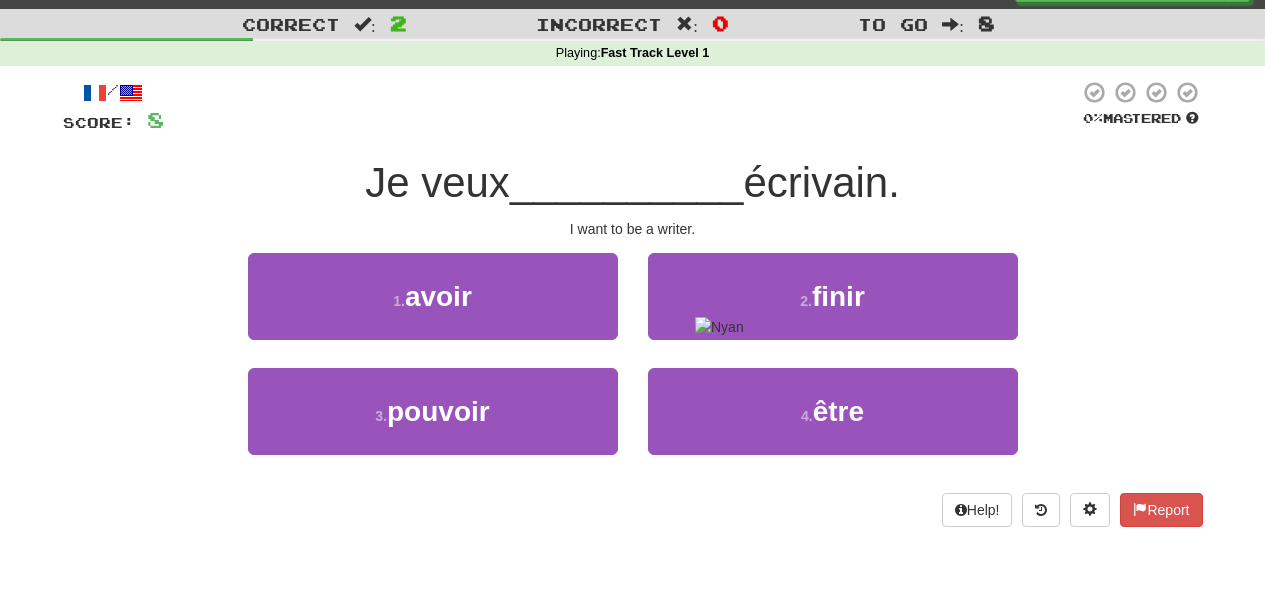 scroll, scrollTop: 46, scrollLeft: 0, axis: vertical 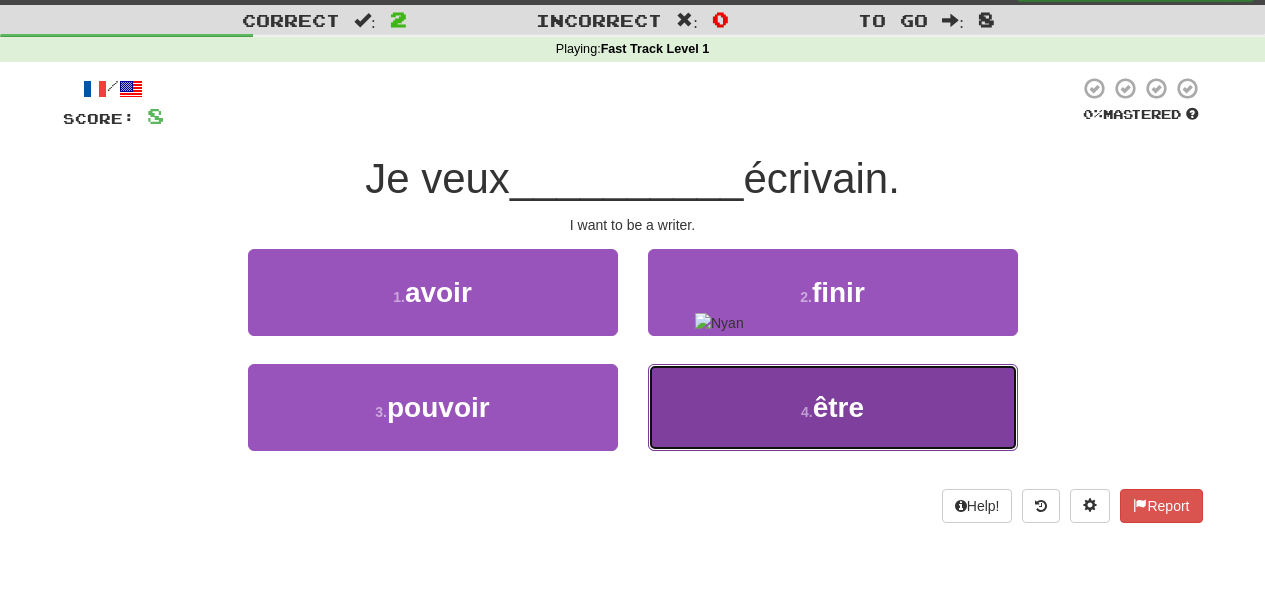 click on "être" at bounding box center [838, 407] 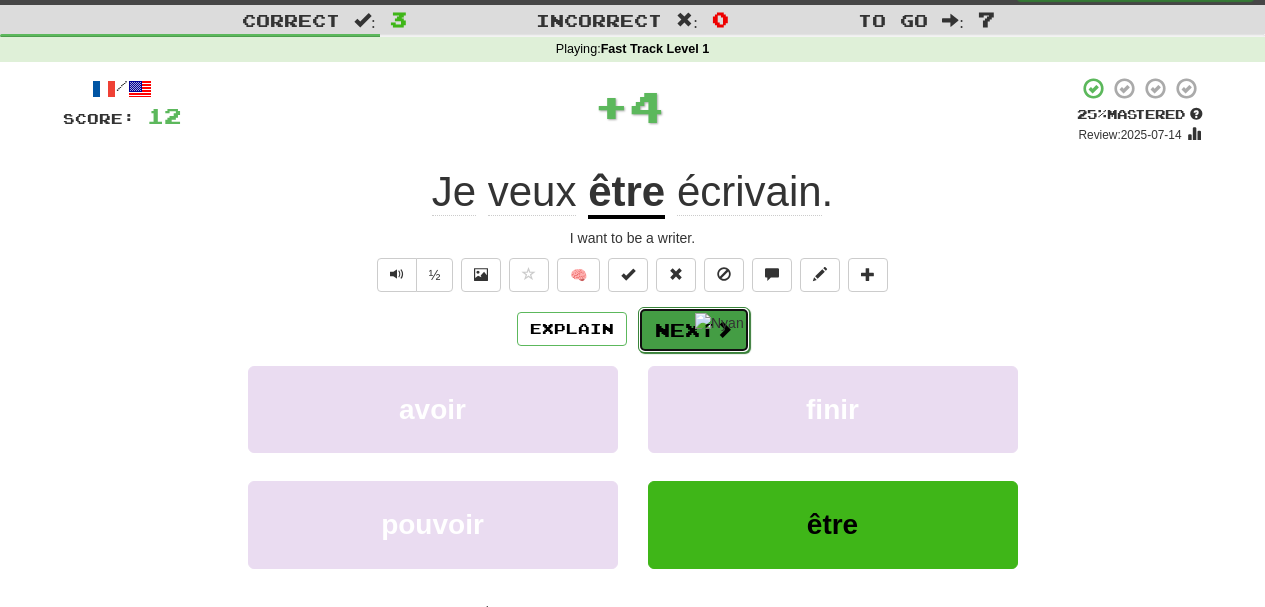 click on "Next" at bounding box center [694, 330] 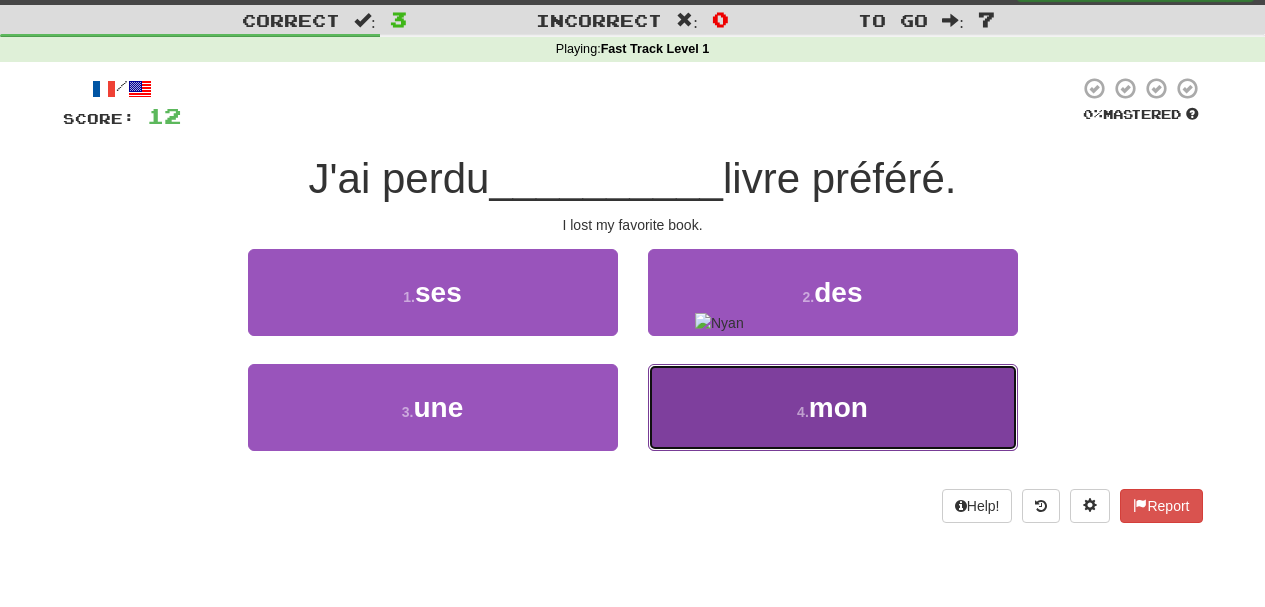 click on "4 .  mon" at bounding box center (833, 407) 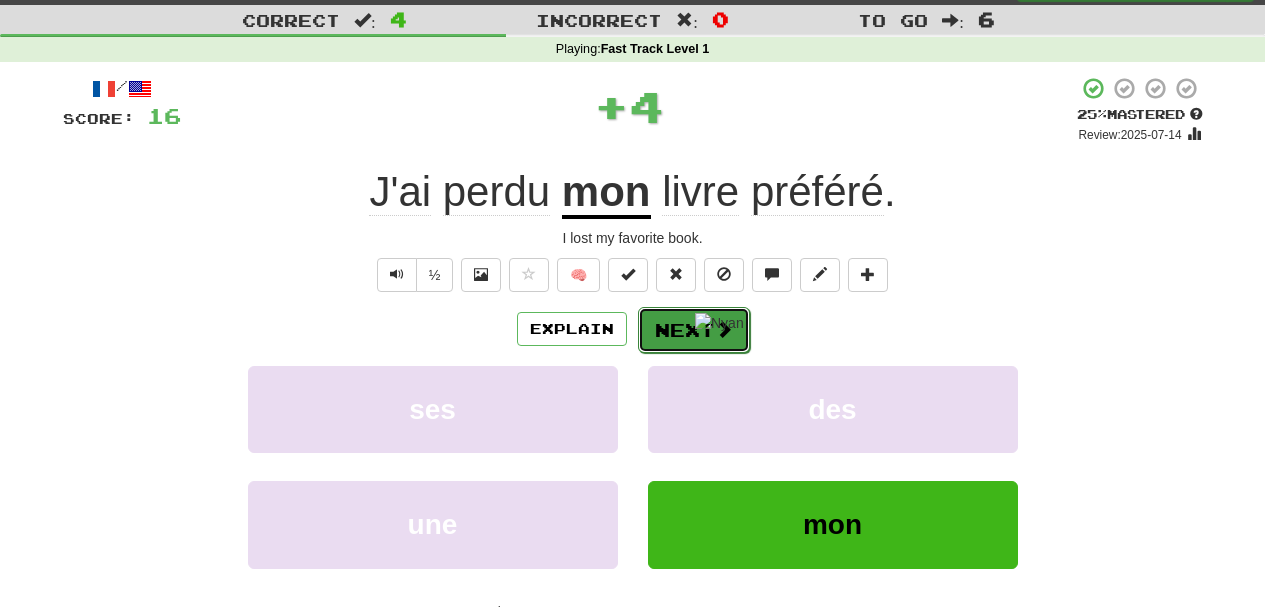 click on "Next" at bounding box center [694, 330] 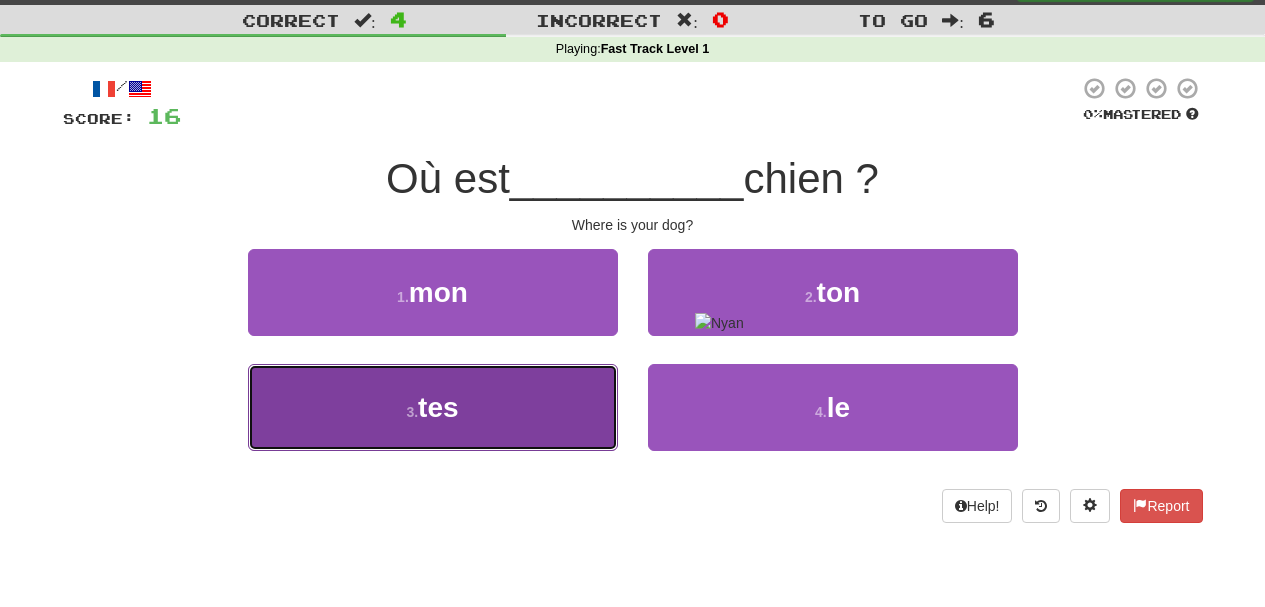 click on "3 .  tes" at bounding box center [433, 407] 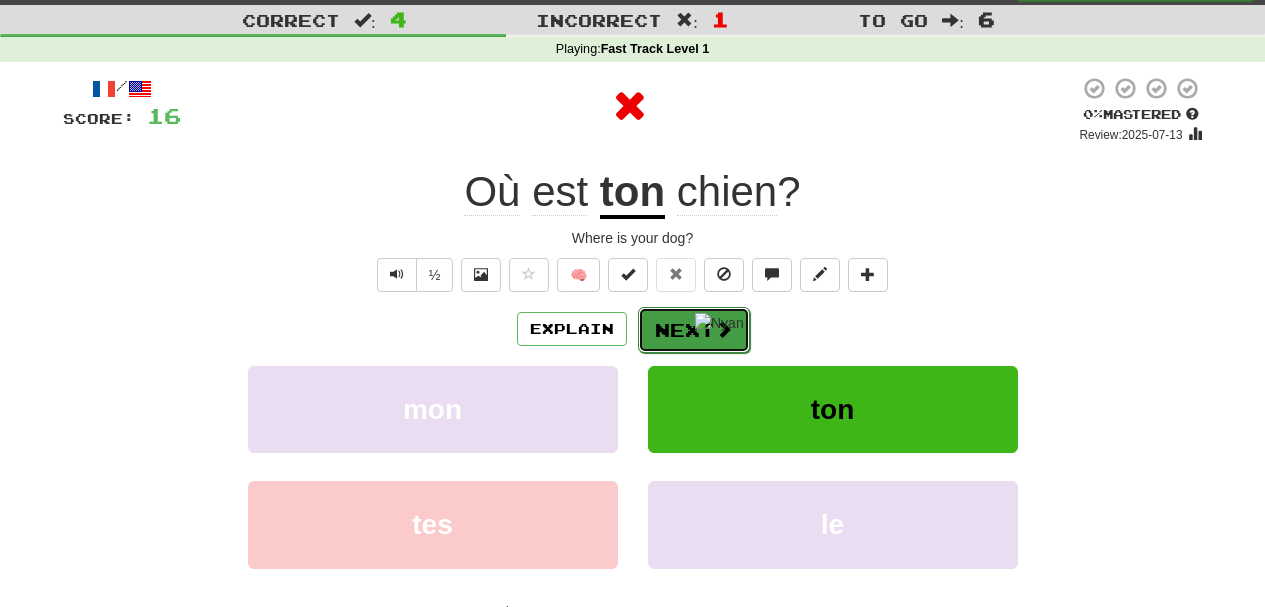 click on "Next" at bounding box center (694, 330) 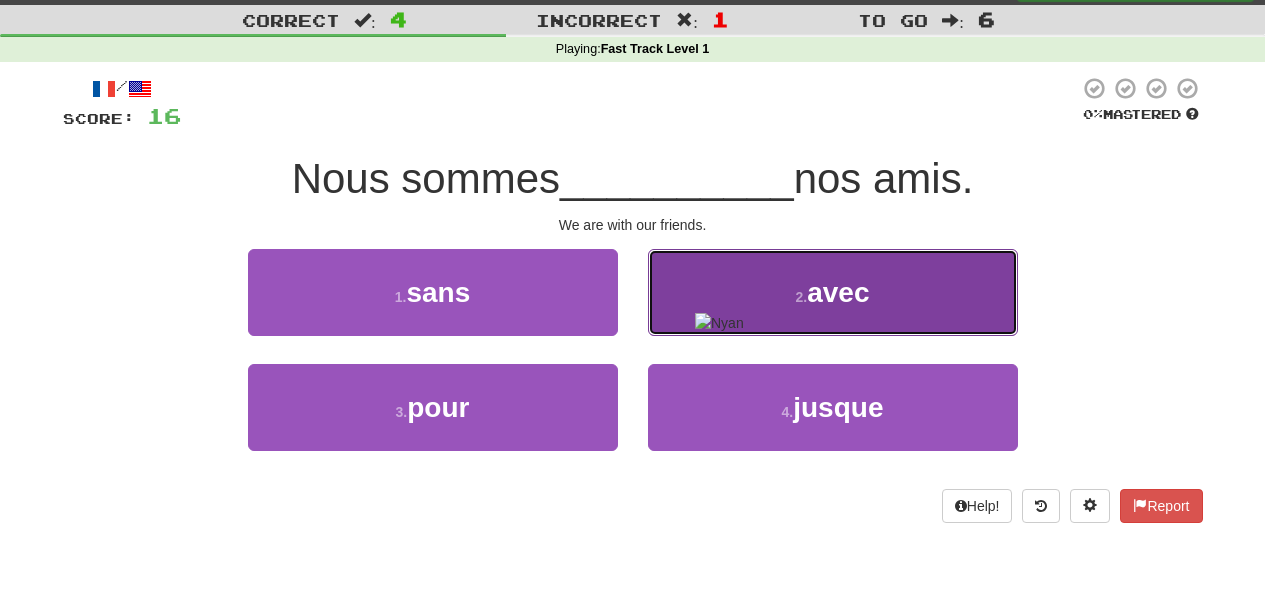 click on "2 .  avec" at bounding box center [833, 292] 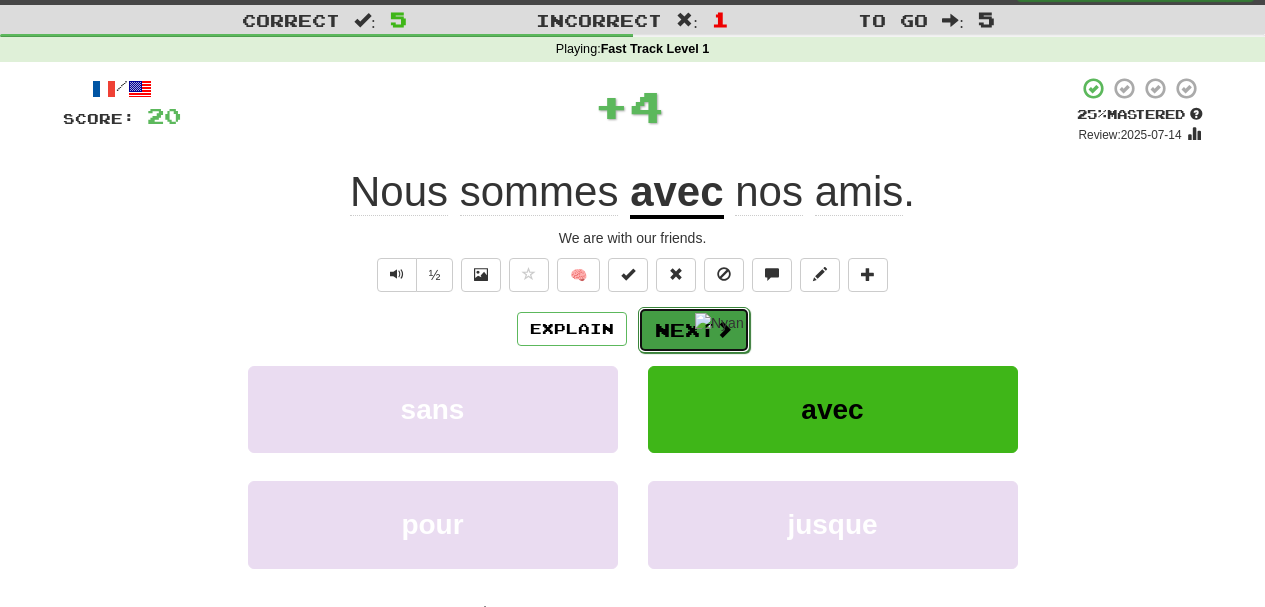 click on "Next" at bounding box center (694, 330) 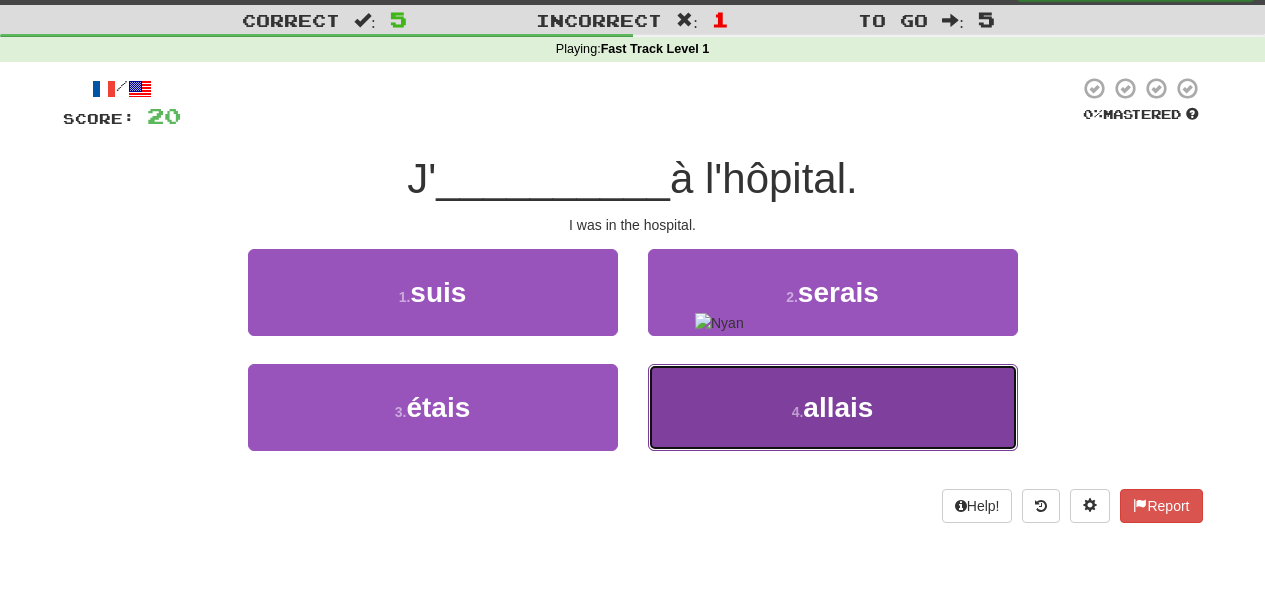 click on "4 .  allais" at bounding box center (833, 407) 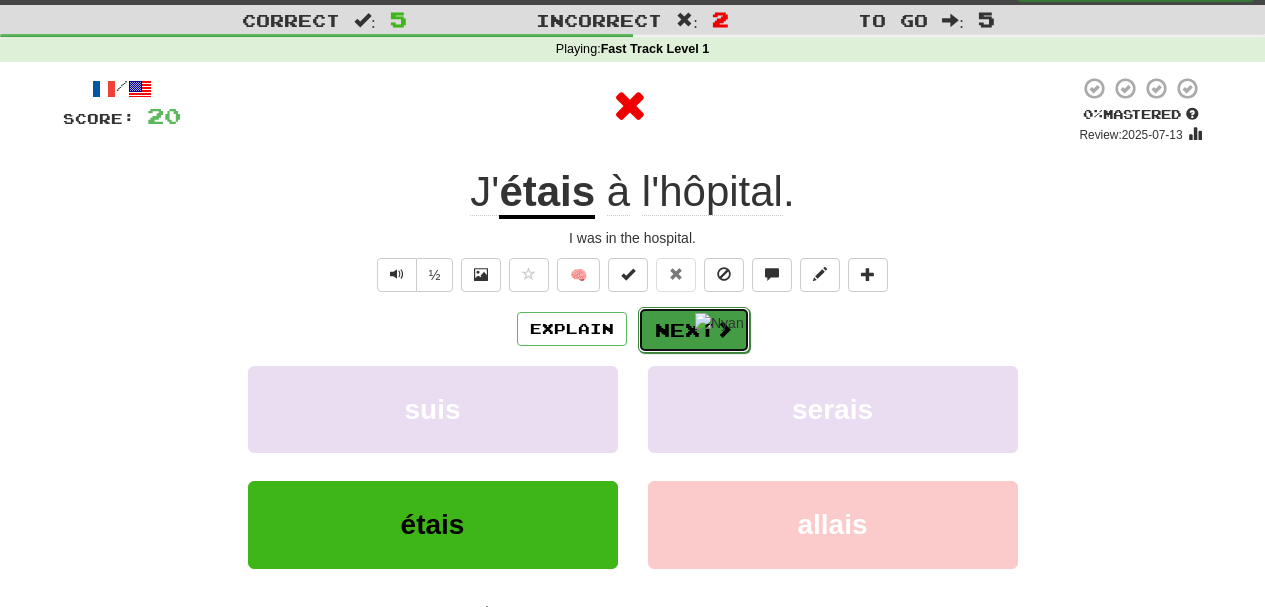 click on "Next" at bounding box center [694, 330] 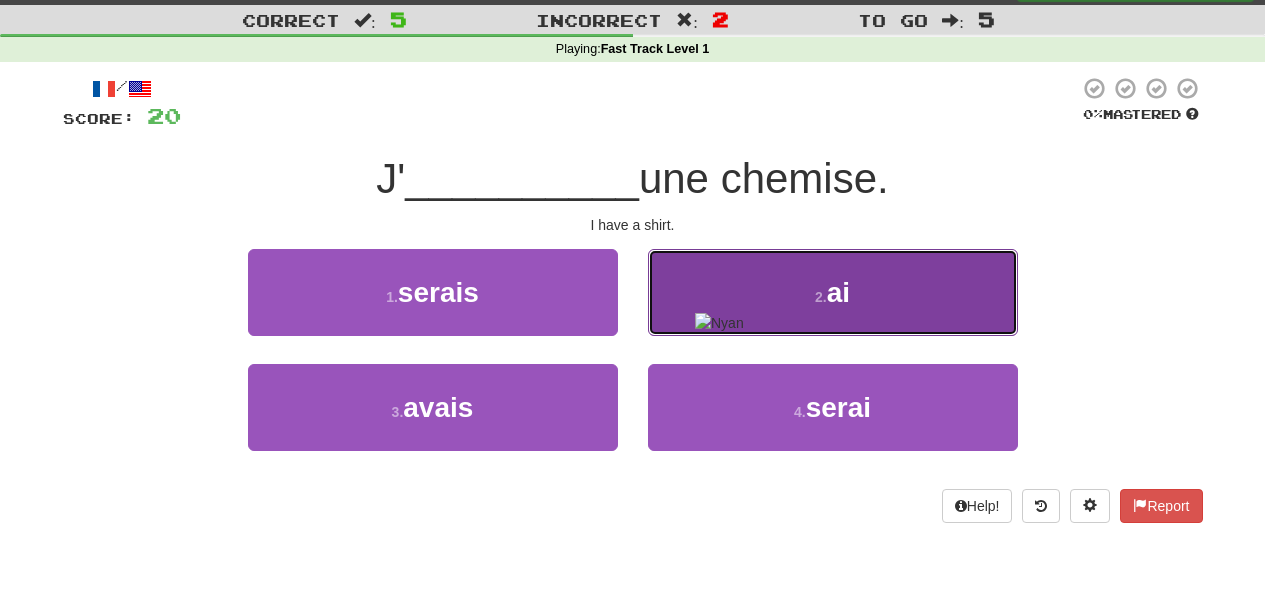 click on "2 .  ai" at bounding box center [833, 292] 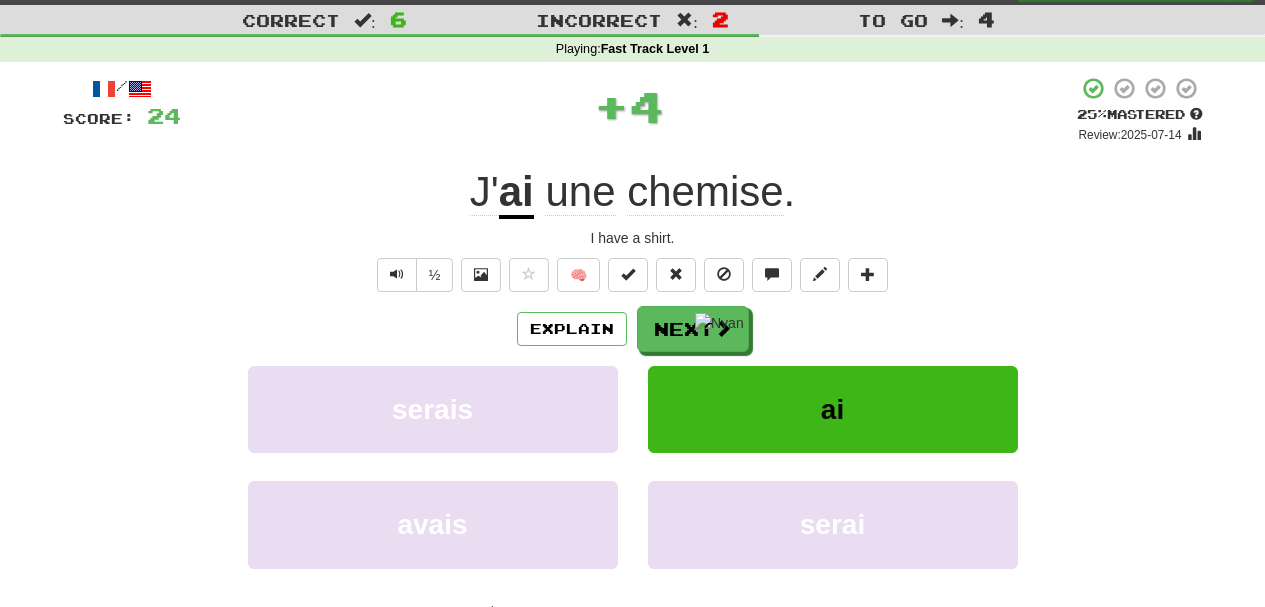 click on "/  Score:   24 + 4 25 %  Mastered Review:  2025-07-14 J' ai   une   chemise . I have a shirt. ½ 🧠 Explain Next serais ai avais serai Learn more: serais ai avais serai  Help!  Report" at bounding box center (633, 373) 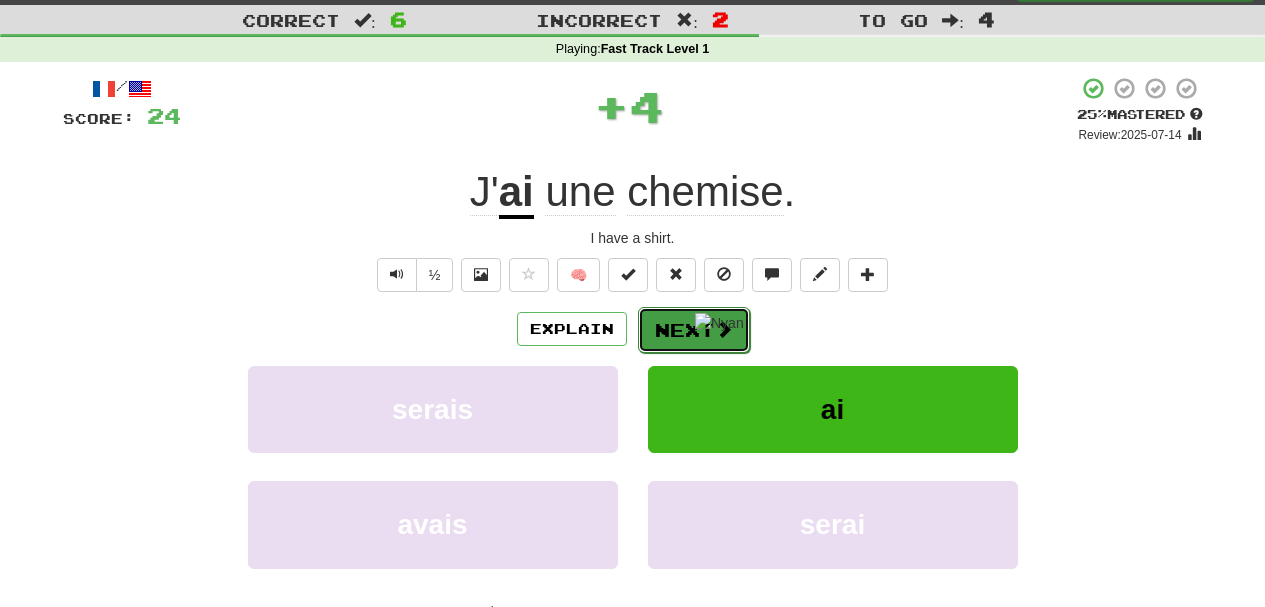 click on "Next" at bounding box center [694, 330] 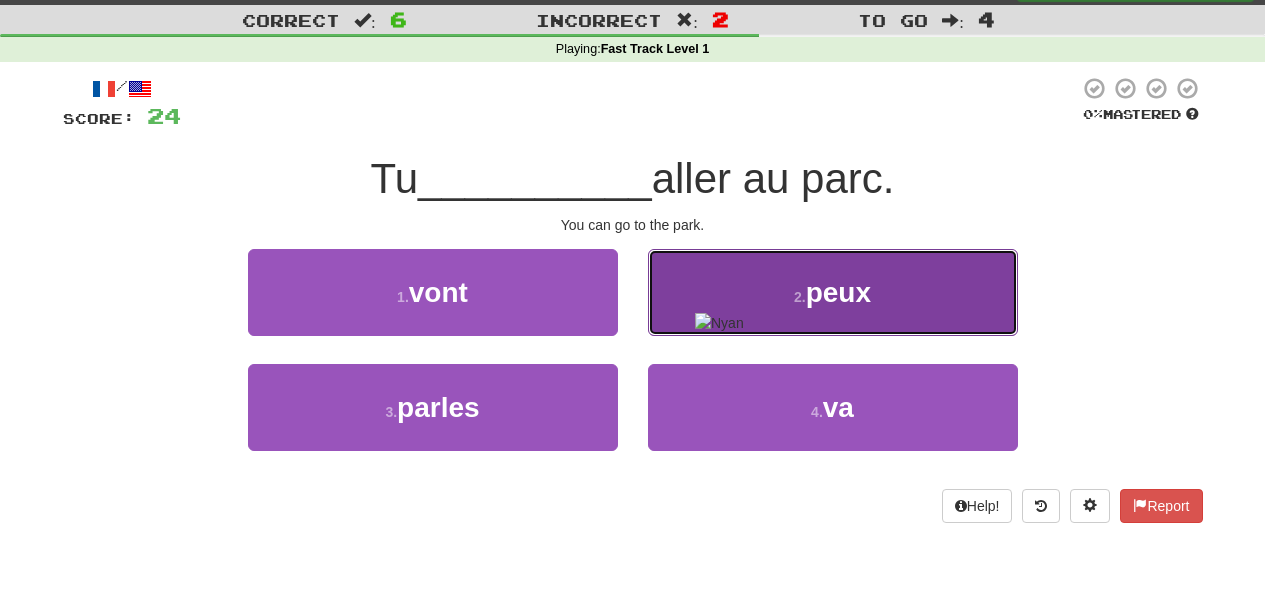 click on "2 .  peux" at bounding box center (833, 292) 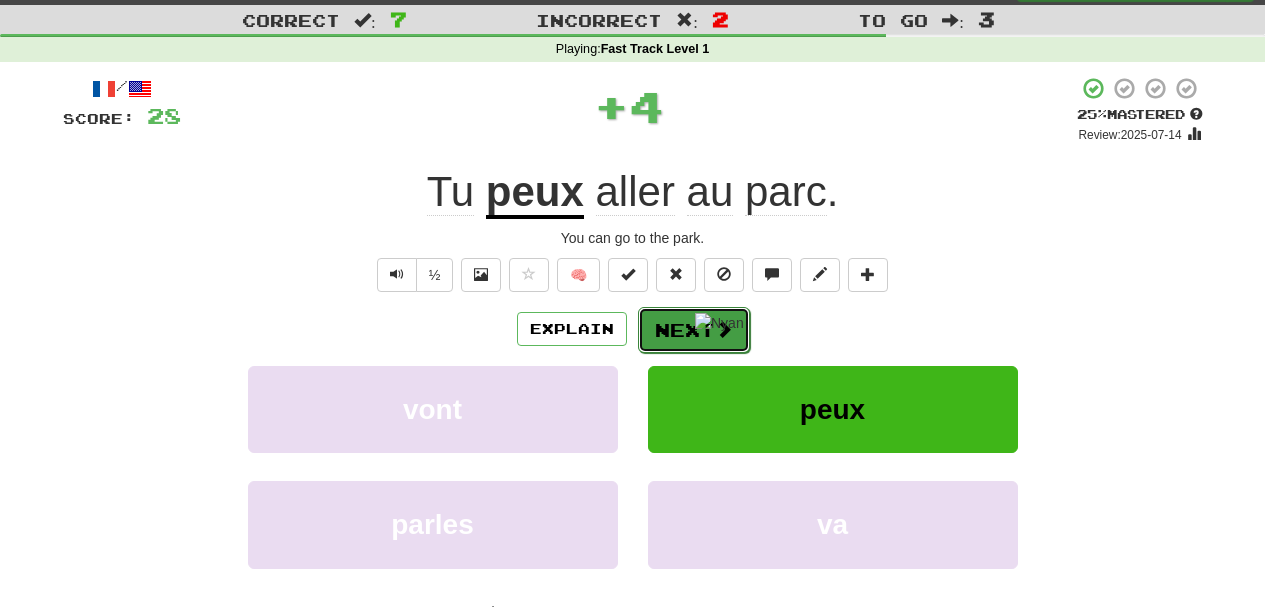 click on "Next" at bounding box center [694, 330] 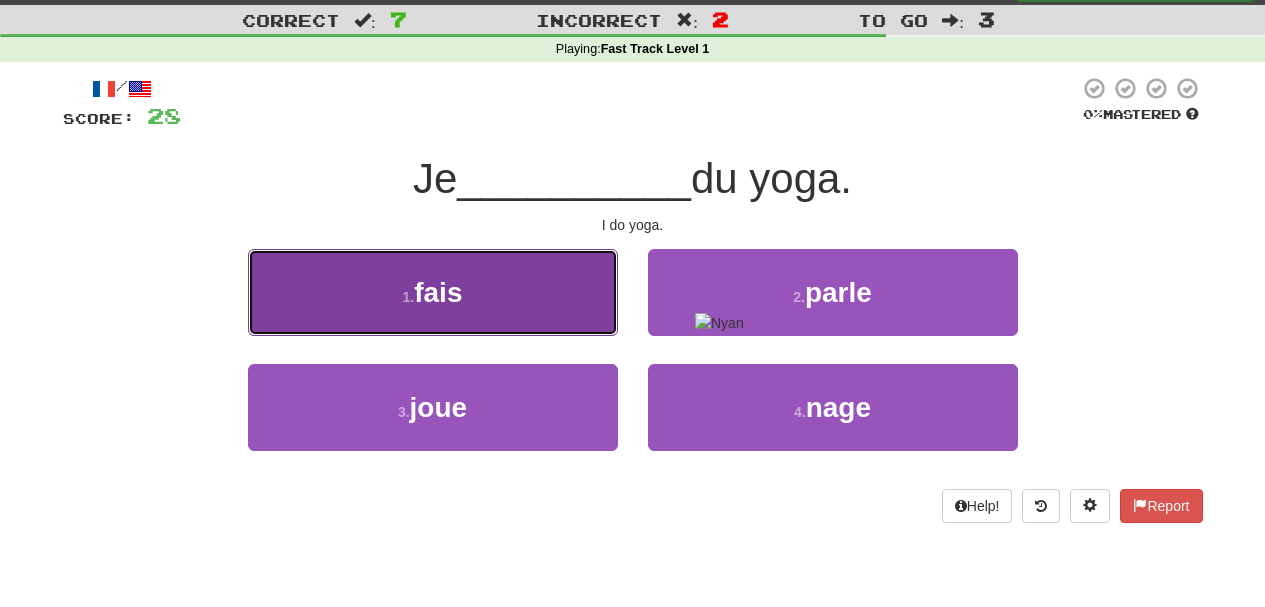 click on "1 .  fais" at bounding box center (433, 292) 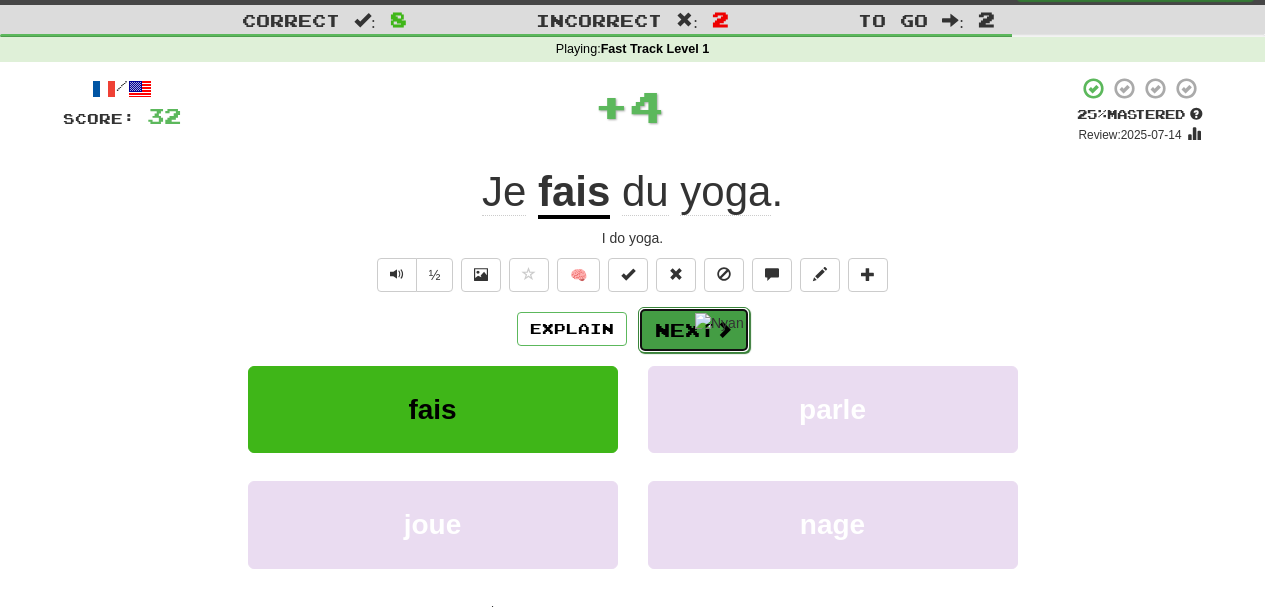 click on "Next" at bounding box center (694, 330) 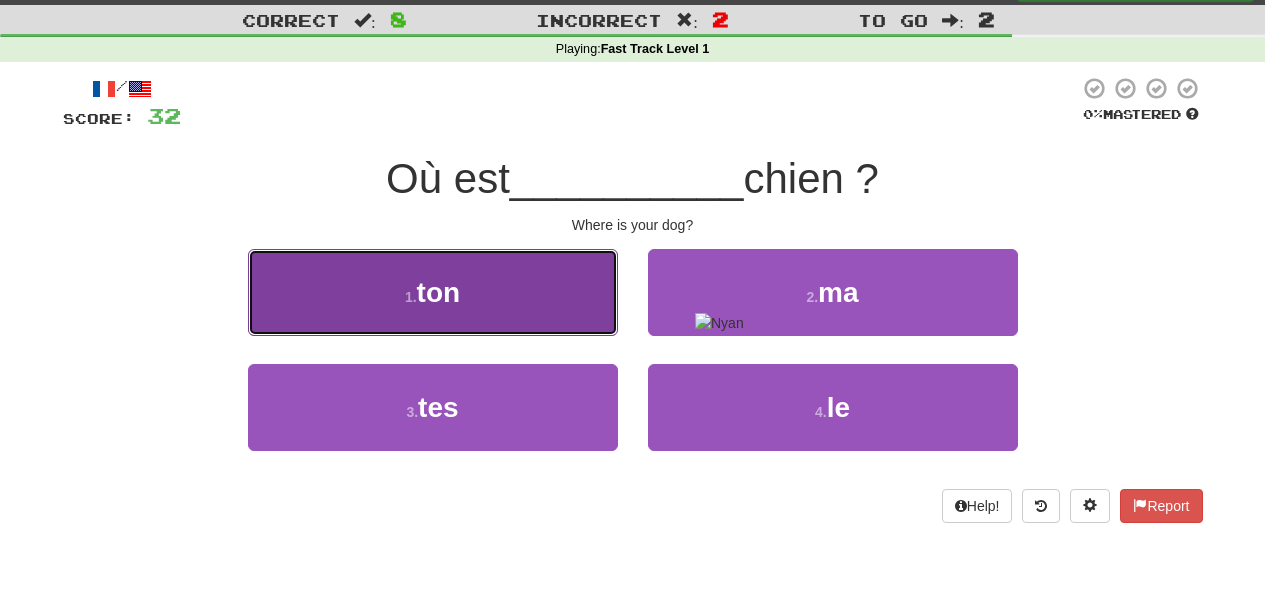 click on "1 .  ton" at bounding box center (433, 292) 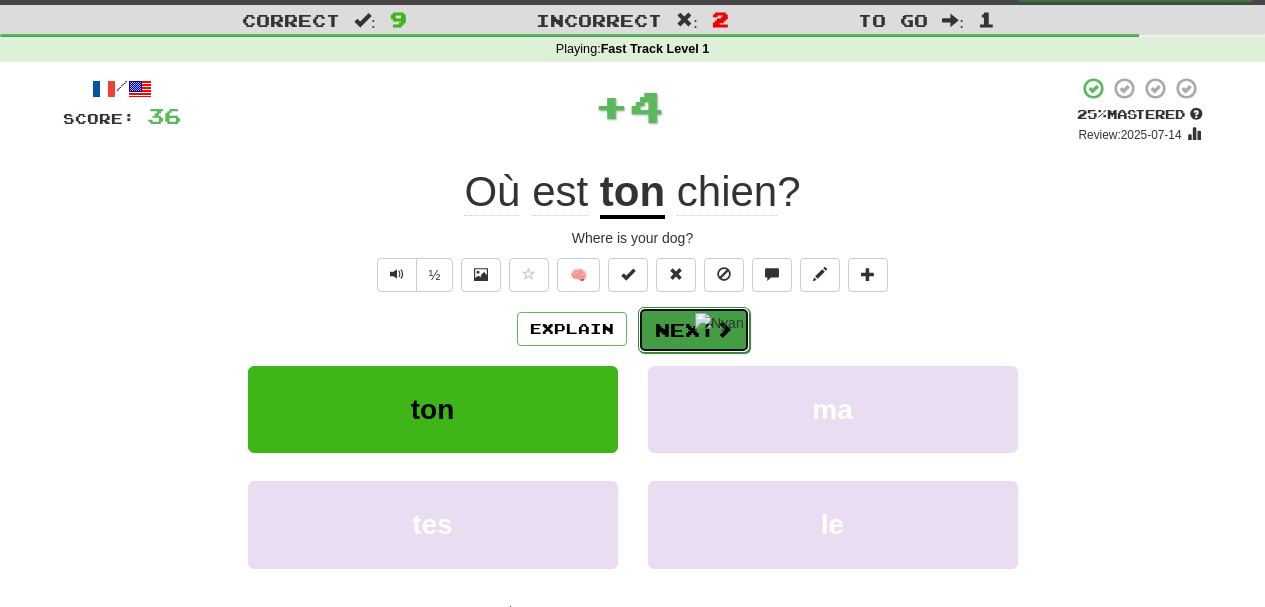 click on "Next" at bounding box center [694, 330] 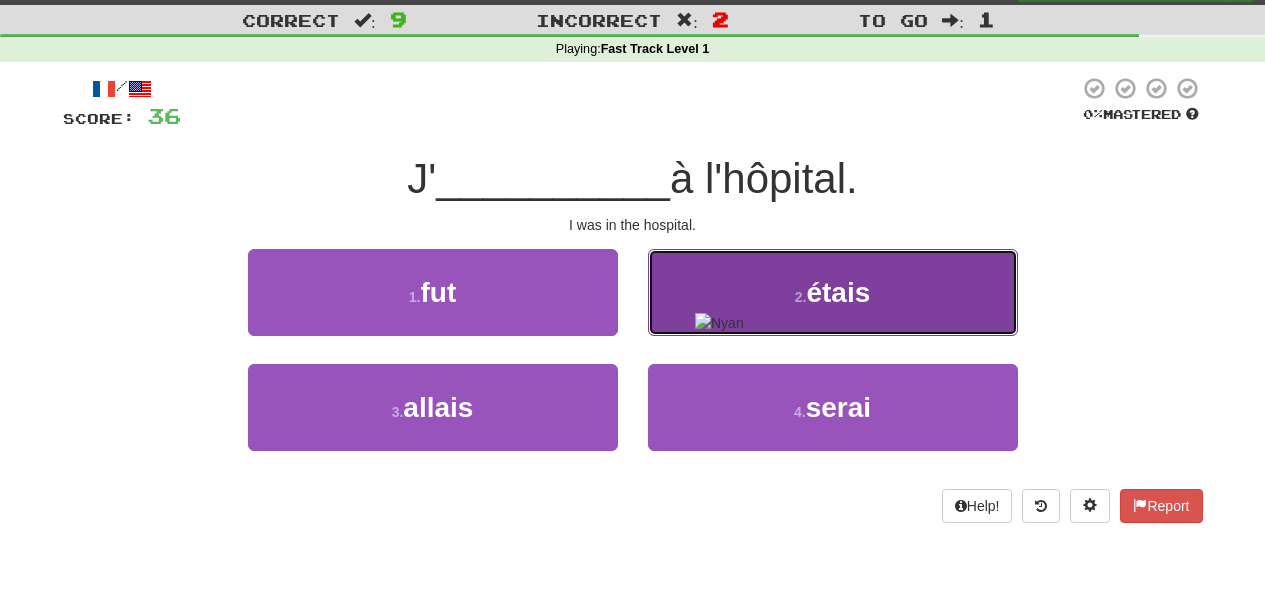 click on "2 .  étais" at bounding box center [833, 292] 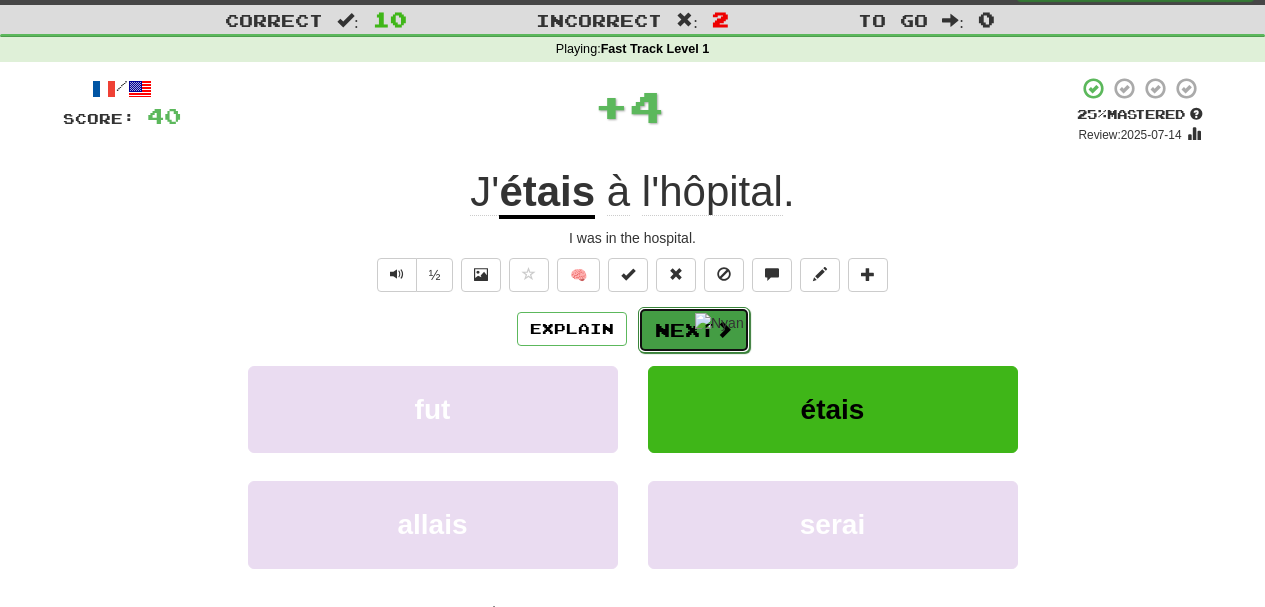 click on "Next" at bounding box center [694, 330] 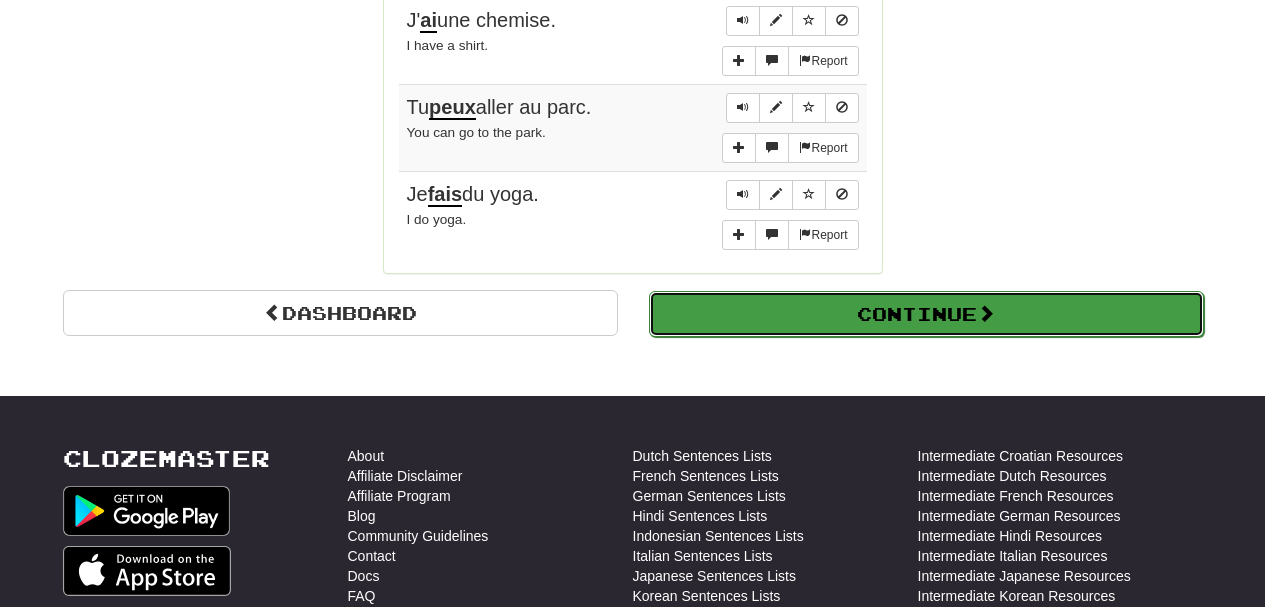 click on "Continue" at bounding box center (926, 314) 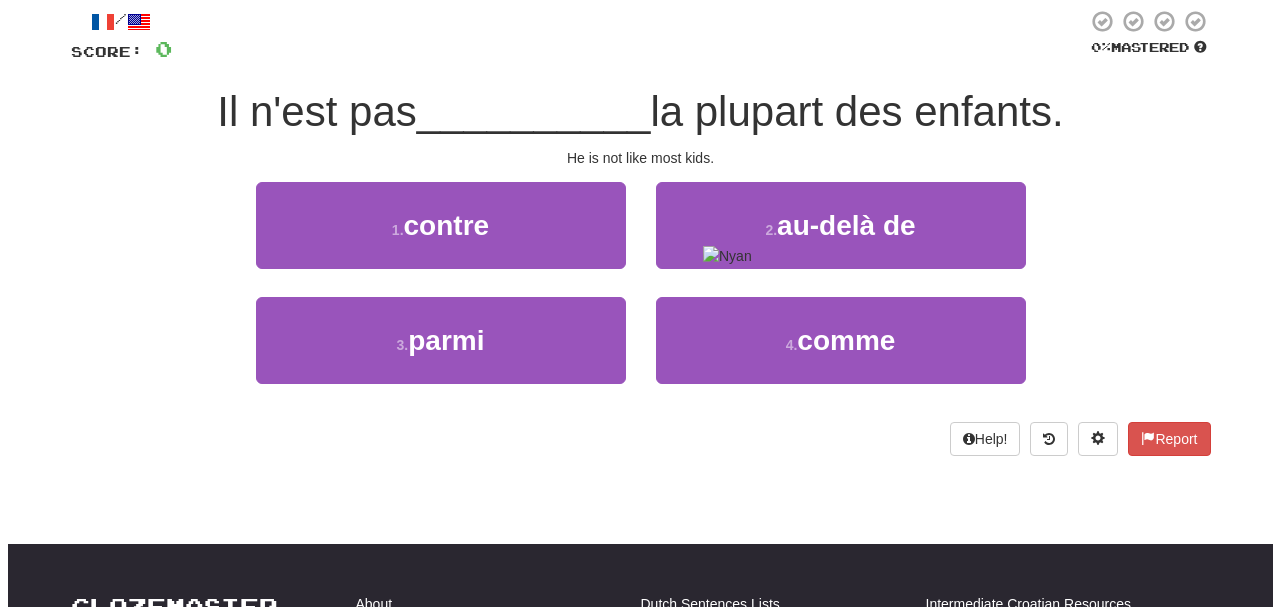scroll, scrollTop: 0, scrollLeft: 0, axis: both 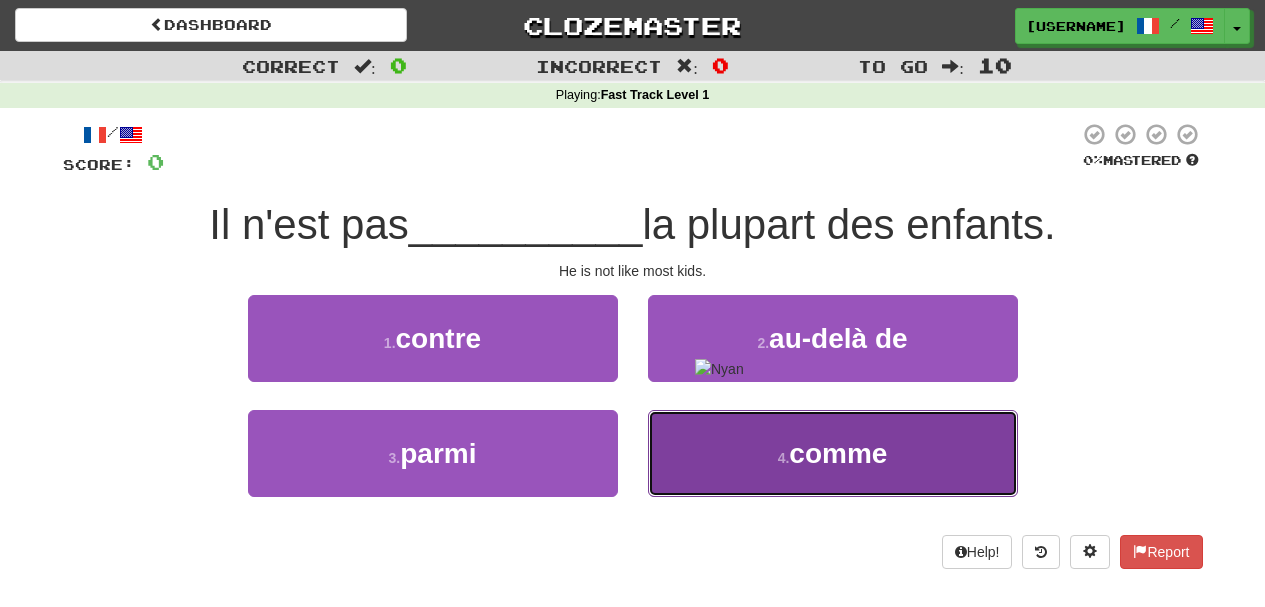 click on "4 .  comme" at bounding box center [833, 453] 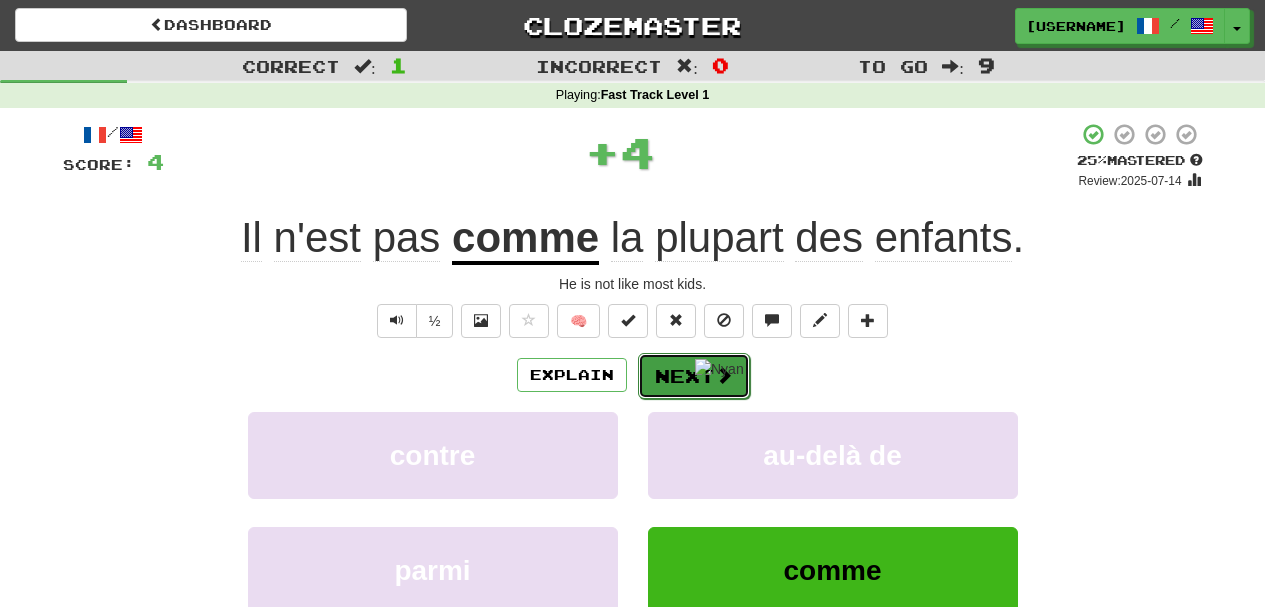click on "Next" at bounding box center [694, 376] 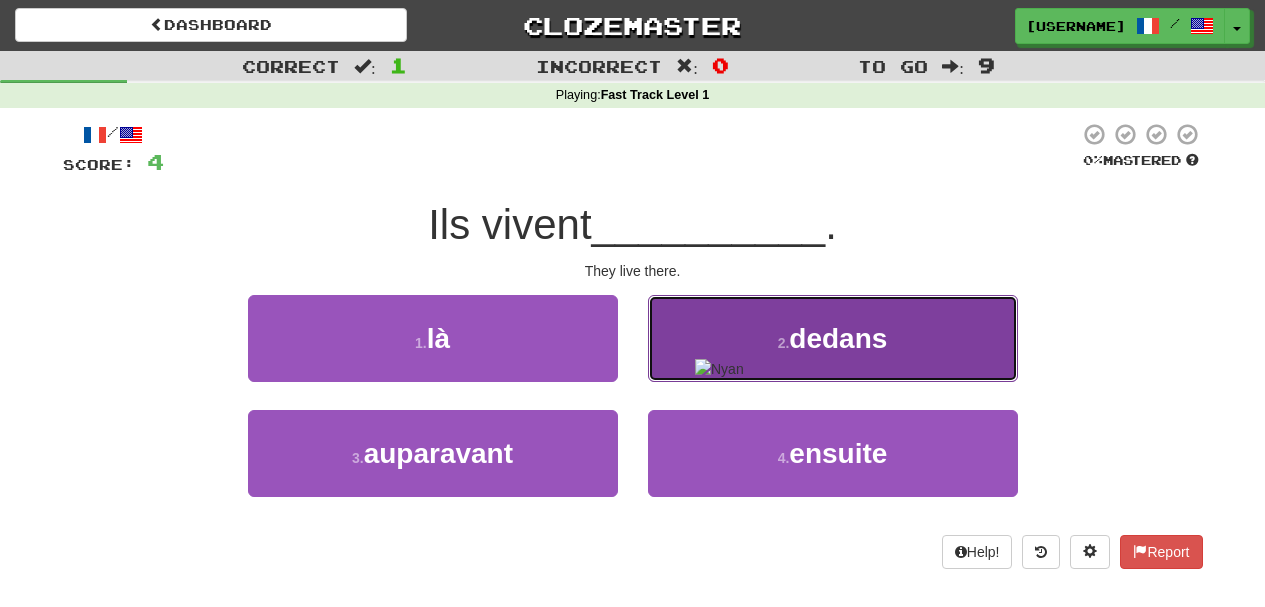 click on "2 .  dedans" at bounding box center (833, 338) 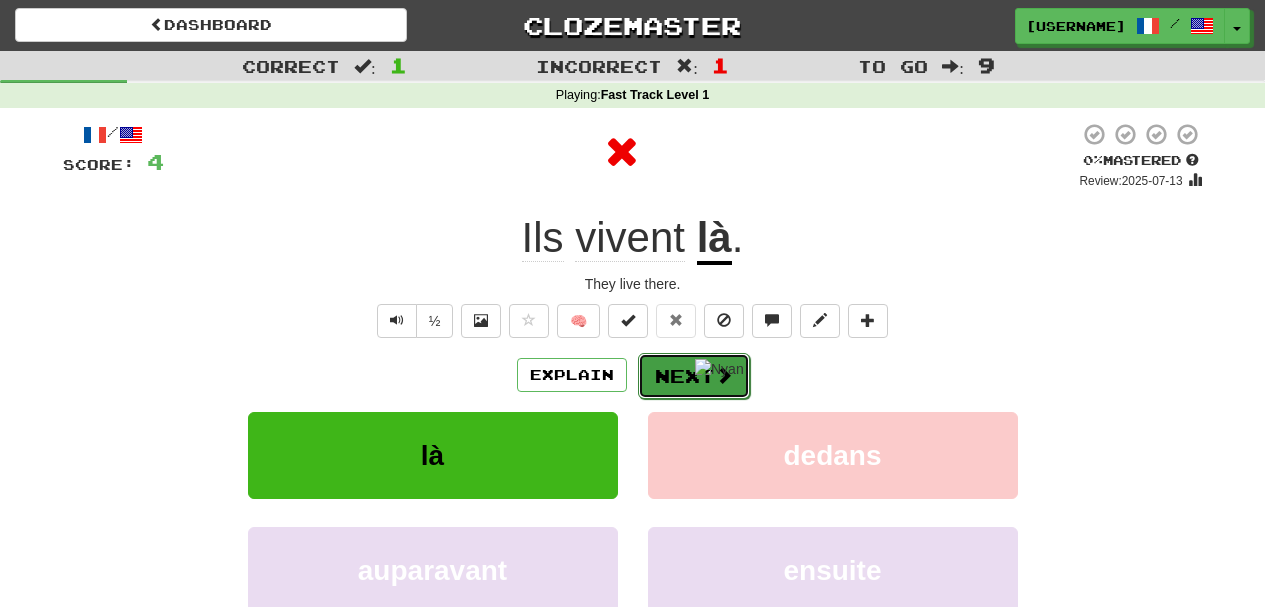 click on "Next" at bounding box center [694, 376] 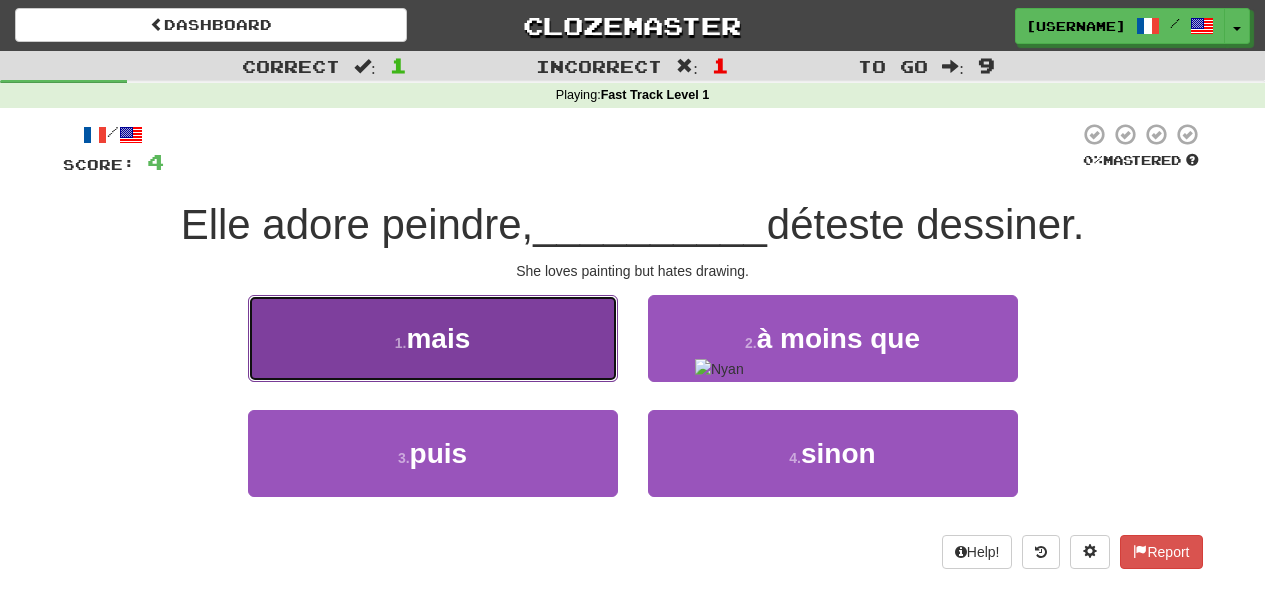 click on "1 .  mais" at bounding box center [433, 338] 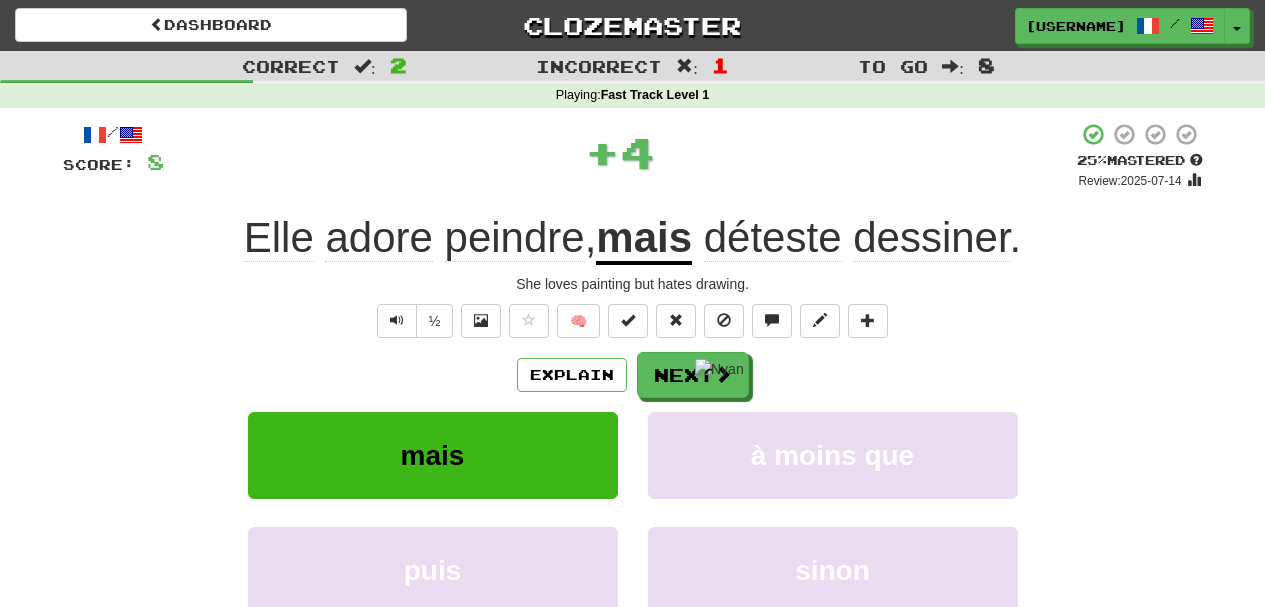click at bounding box center (758, 369) 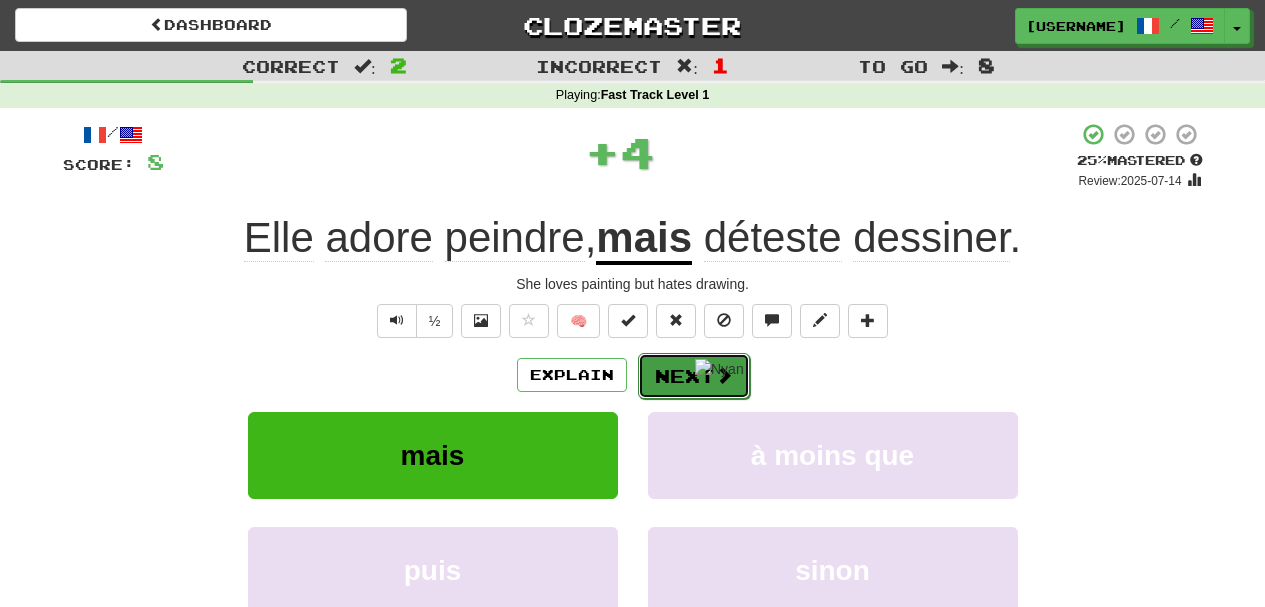 click on "Next" at bounding box center [694, 376] 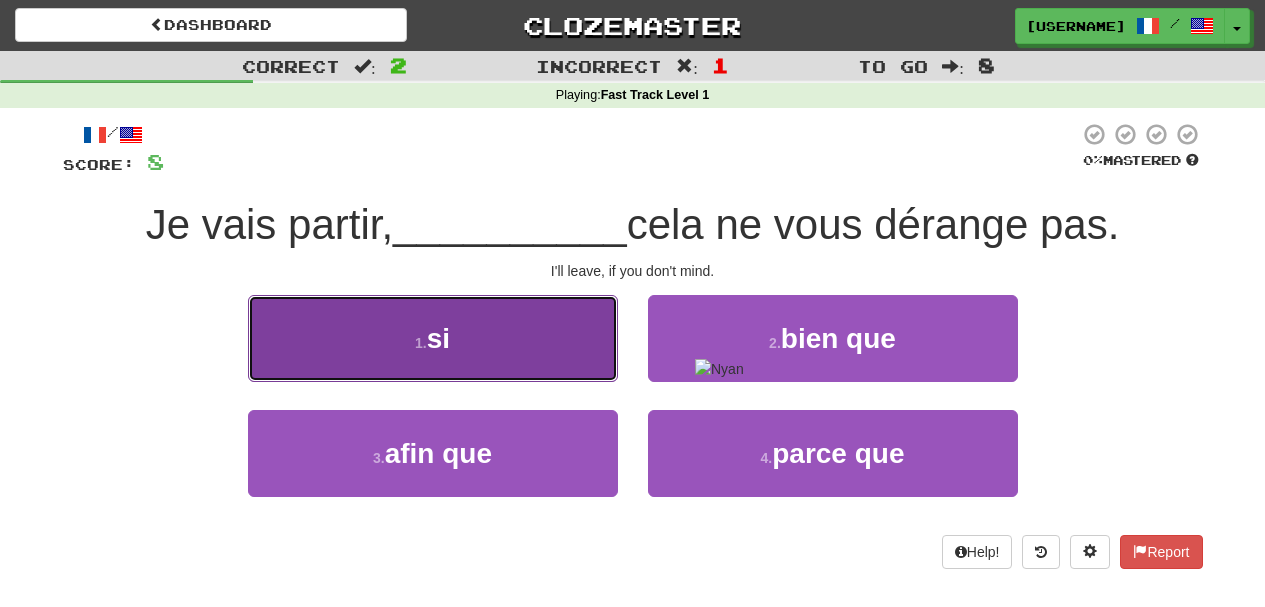 click on "1 .  si" at bounding box center (433, 338) 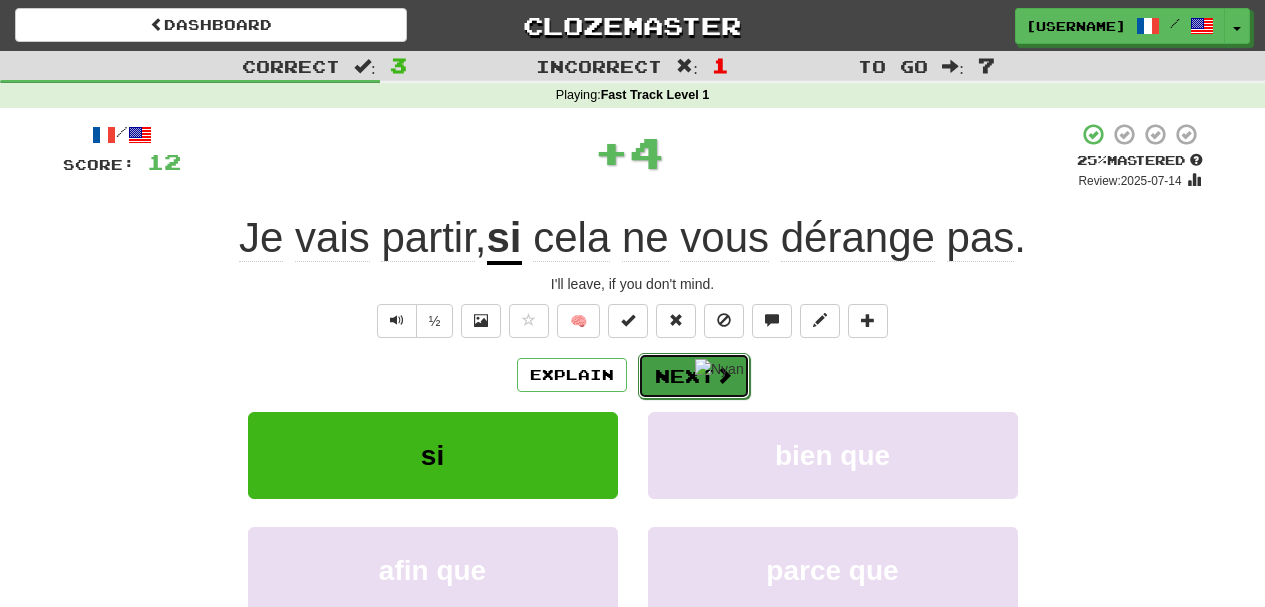 click on "Next" at bounding box center (694, 376) 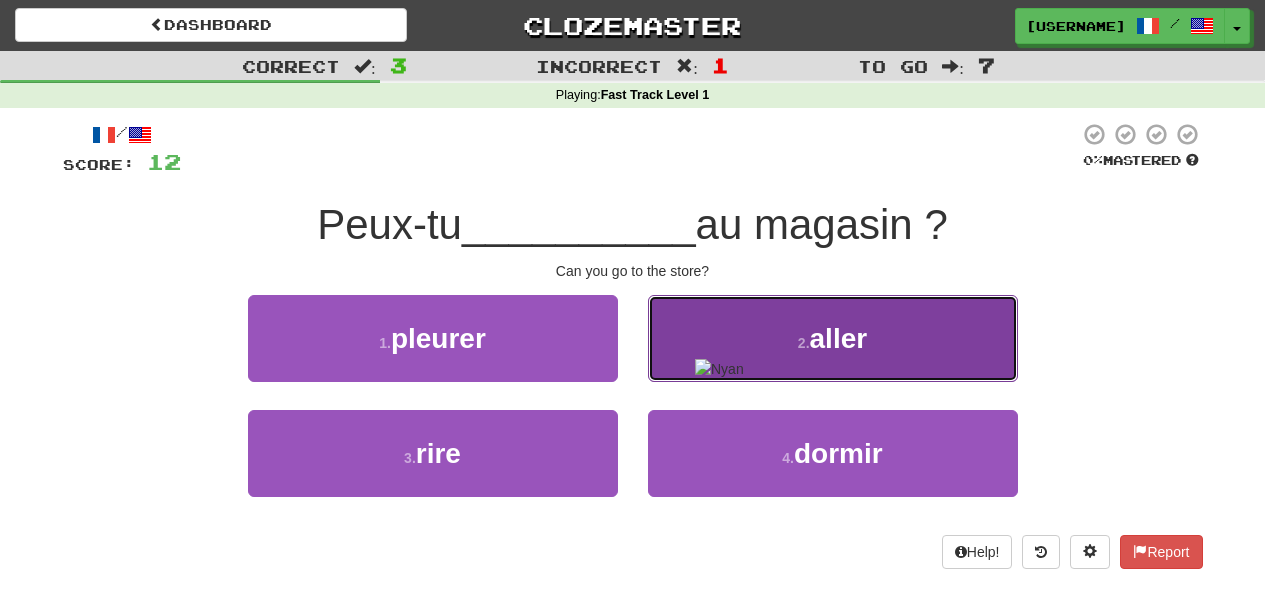 click on "2 .  aller" at bounding box center (833, 338) 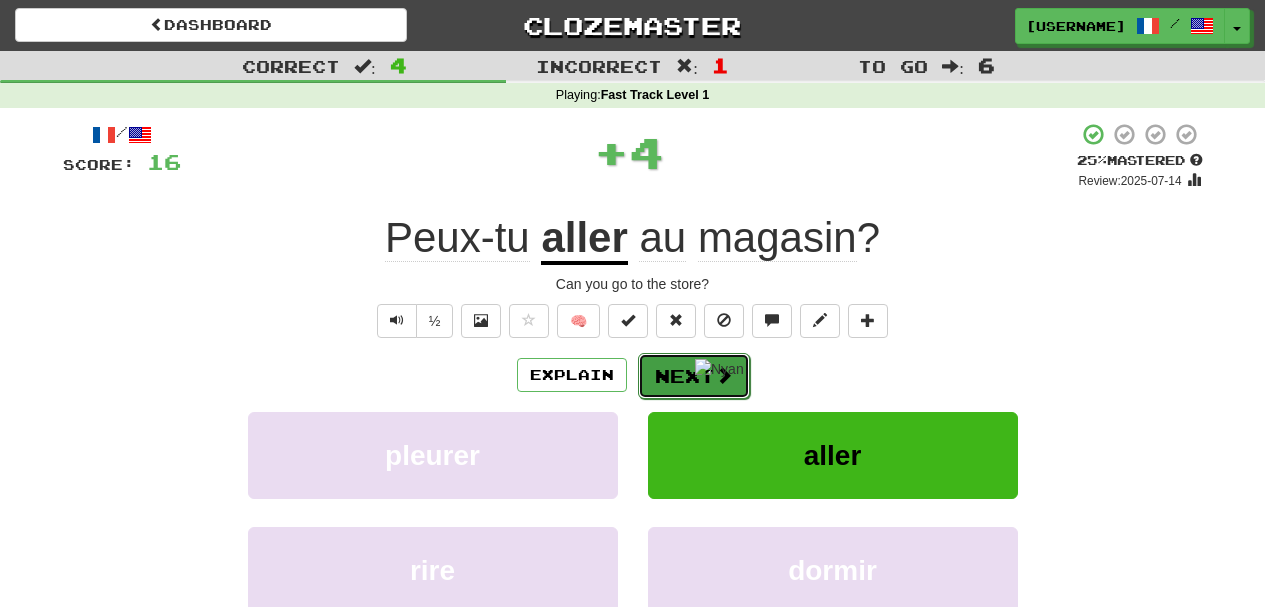 click on "Next" at bounding box center (694, 376) 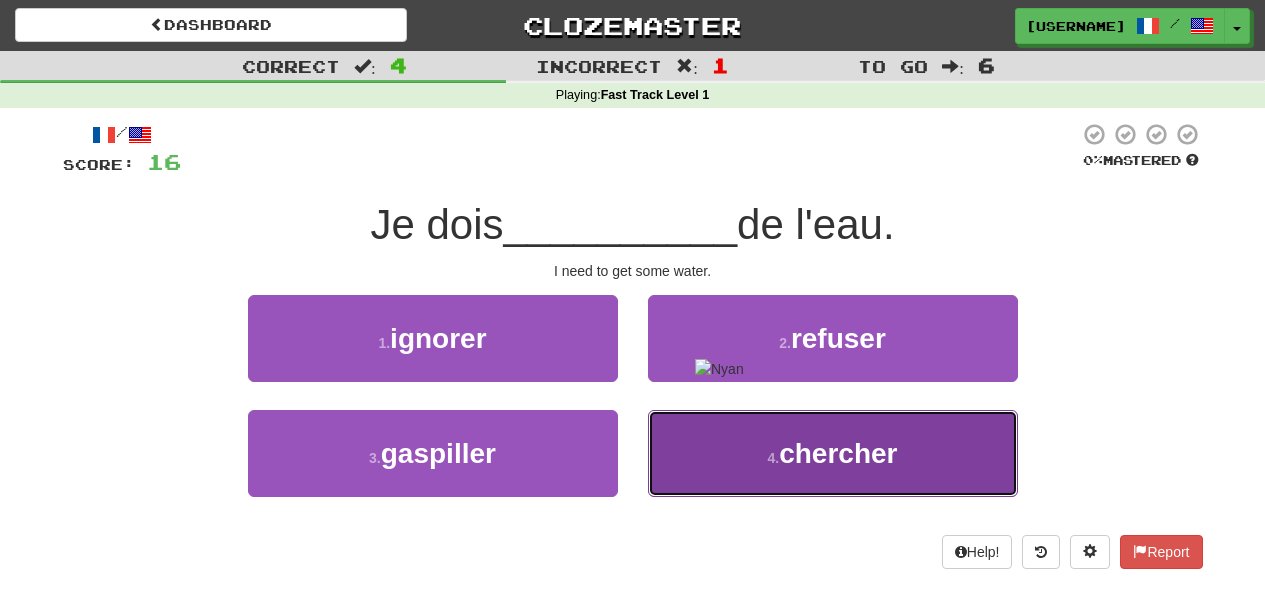 click on "4 .  chercher" at bounding box center (833, 453) 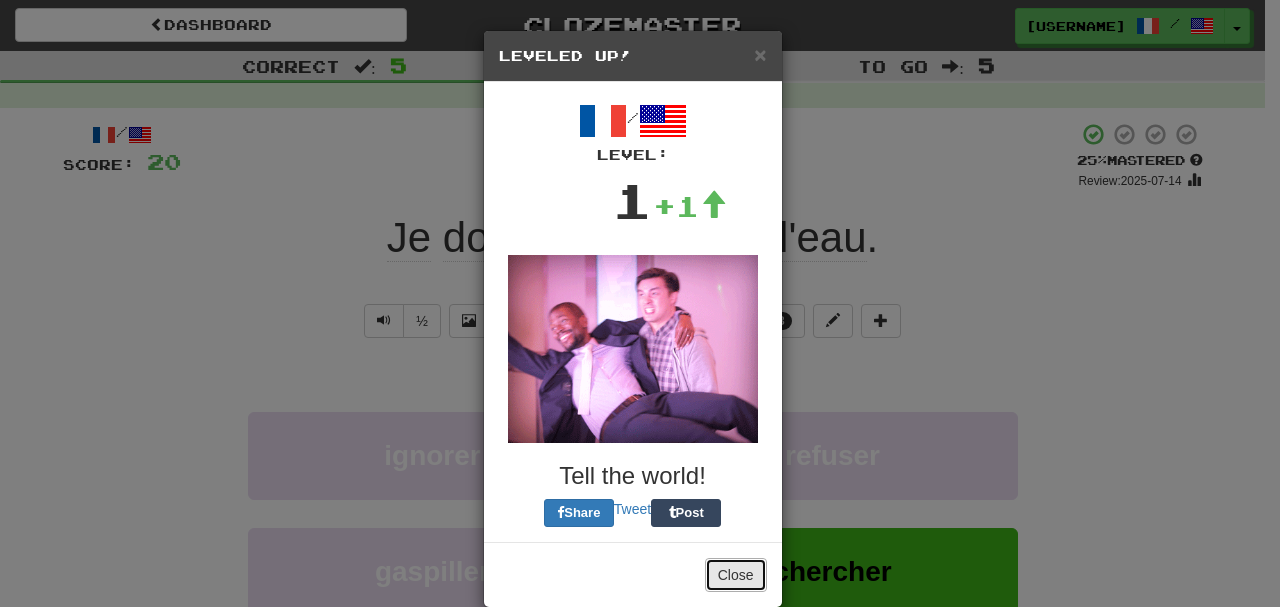 click on "Close" at bounding box center (736, 575) 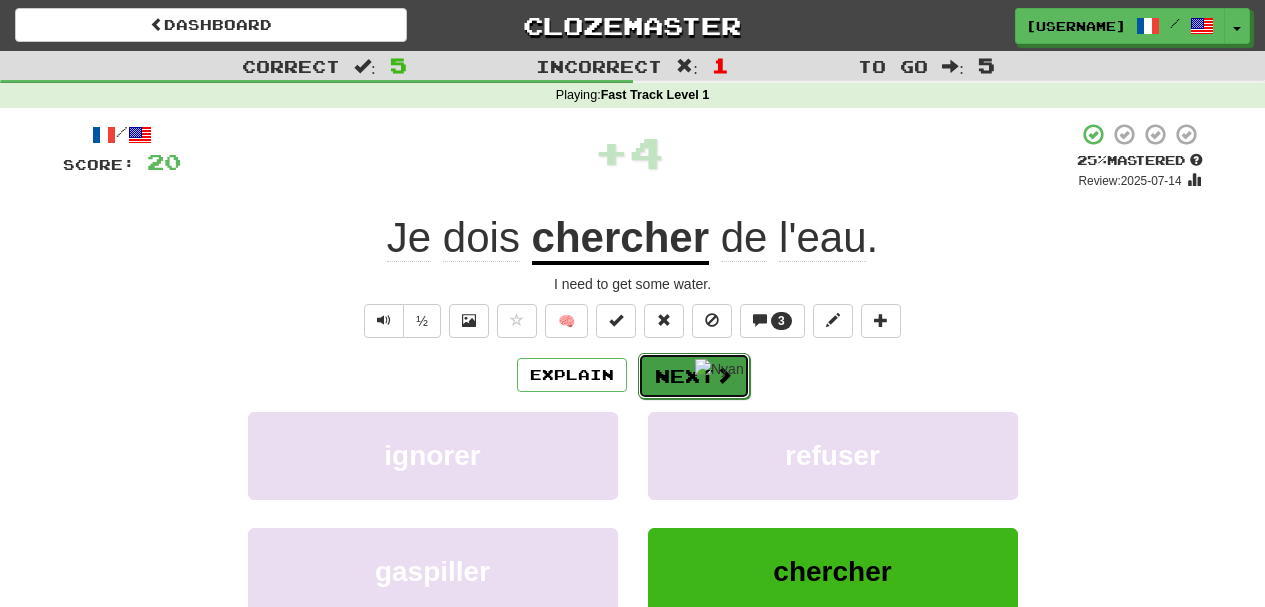 click on "Next" at bounding box center (694, 376) 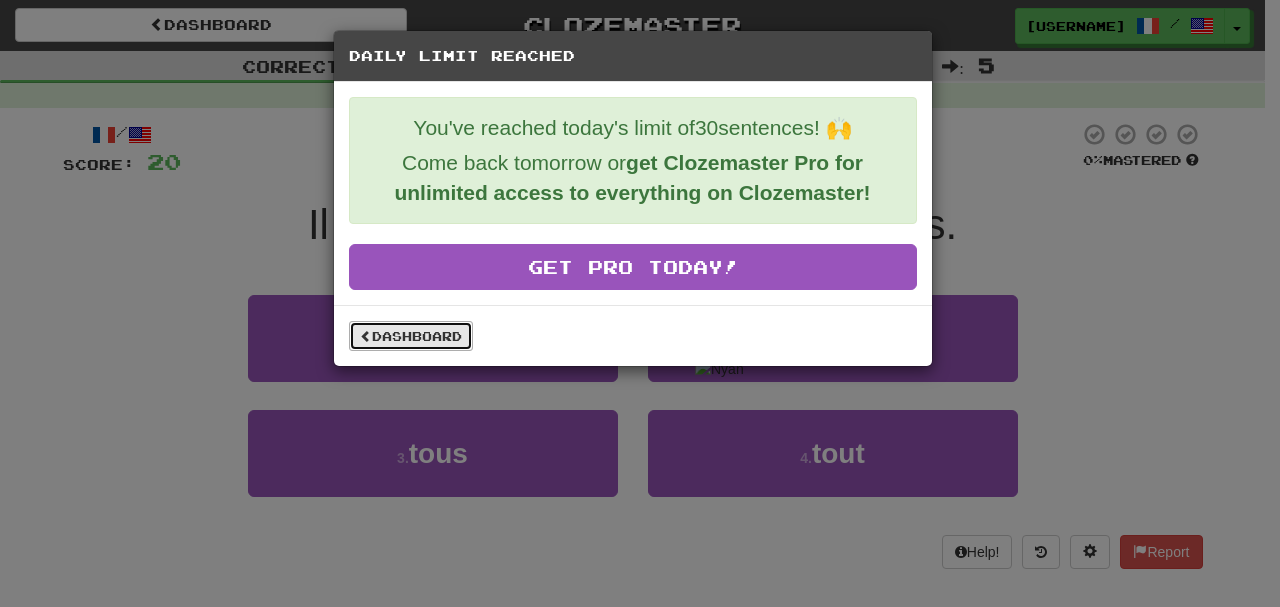click on "Dashboard" at bounding box center (411, 336) 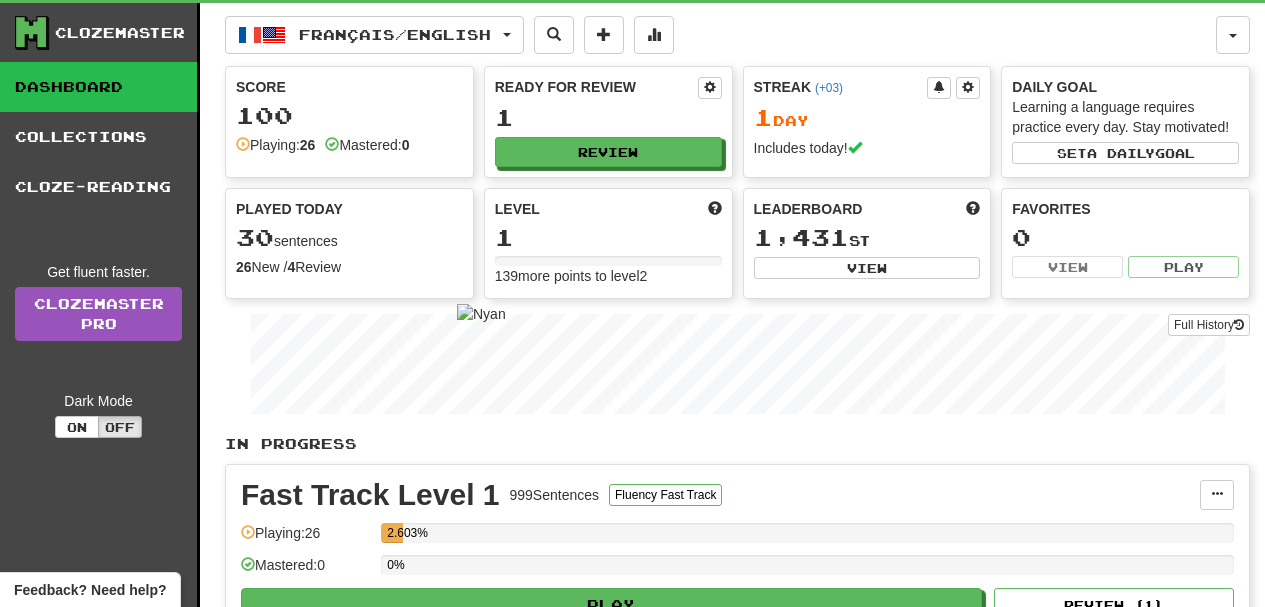 scroll, scrollTop: 0, scrollLeft: 0, axis: both 